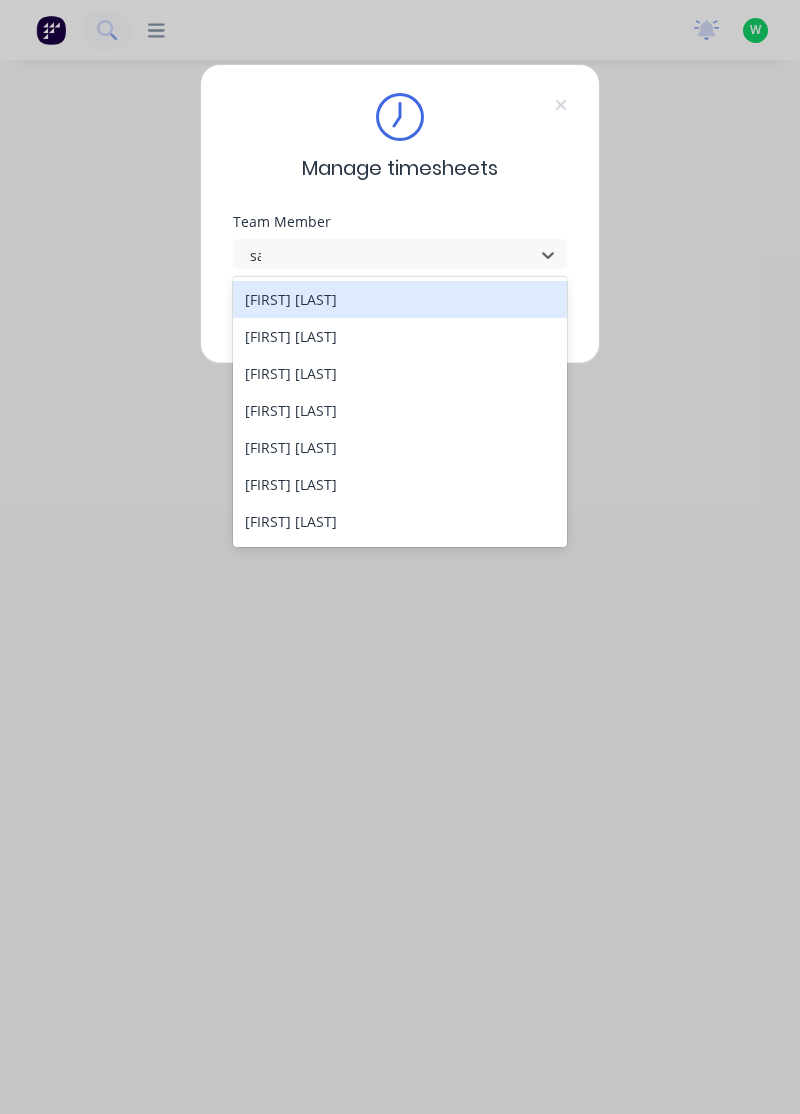 scroll, scrollTop: 0, scrollLeft: 0, axis: both 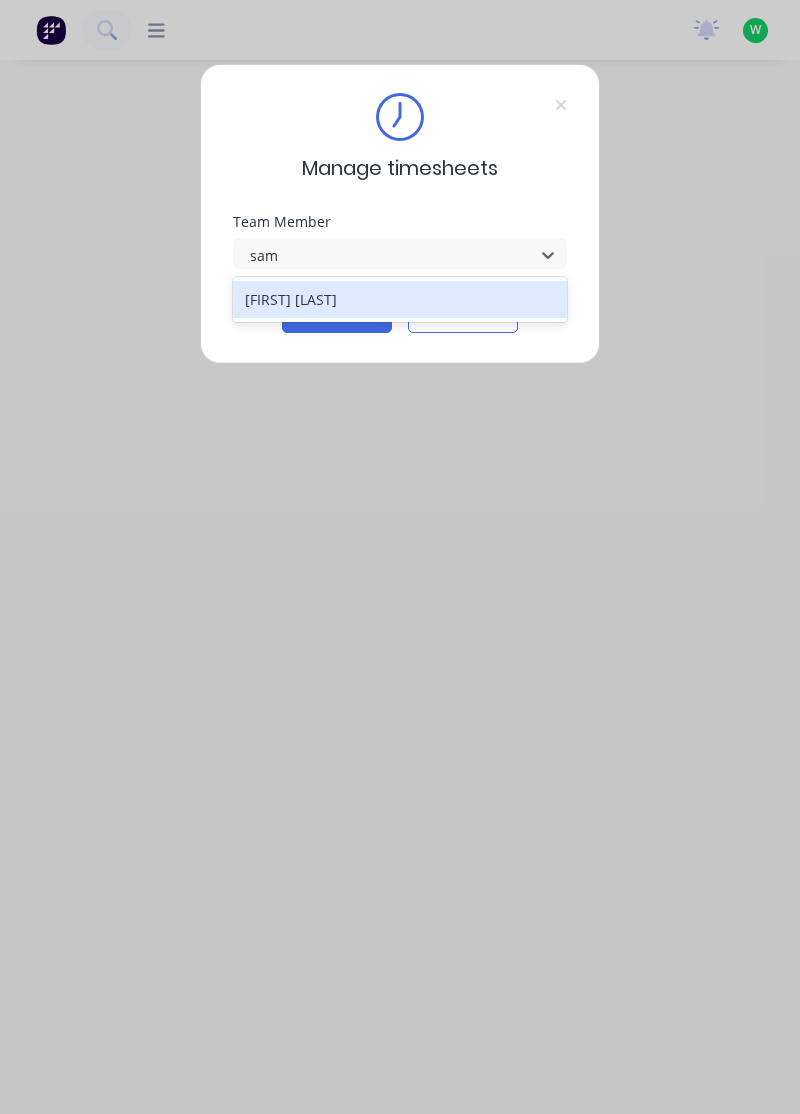 click on "[FIRST] [LAST]" at bounding box center (400, 299) 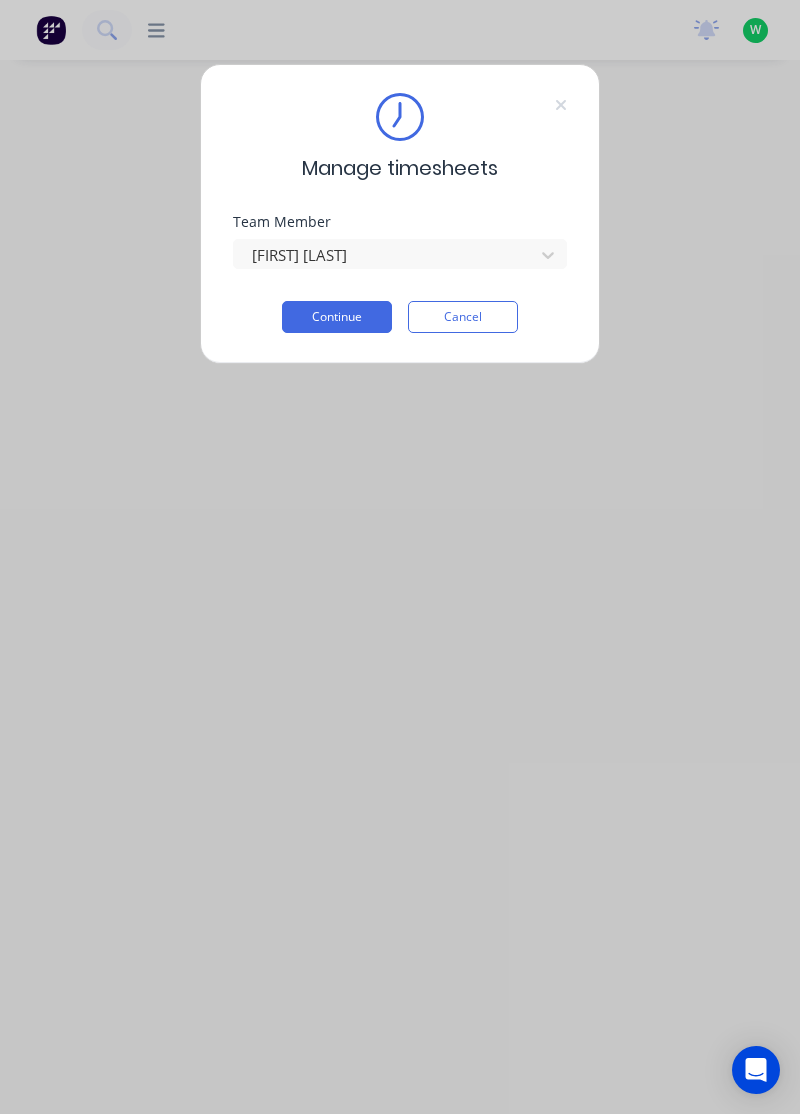 click on "Continue" at bounding box center [337, 317] 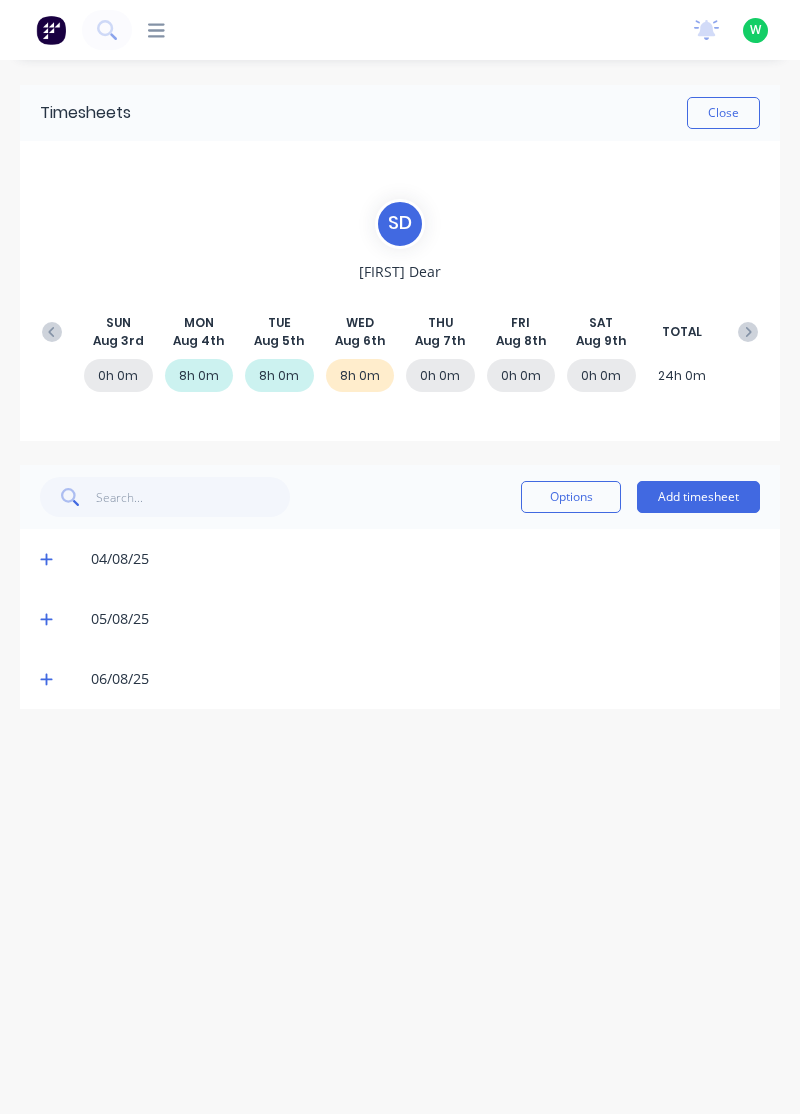click on "Add timesheet" at bounding box center (698, 497) 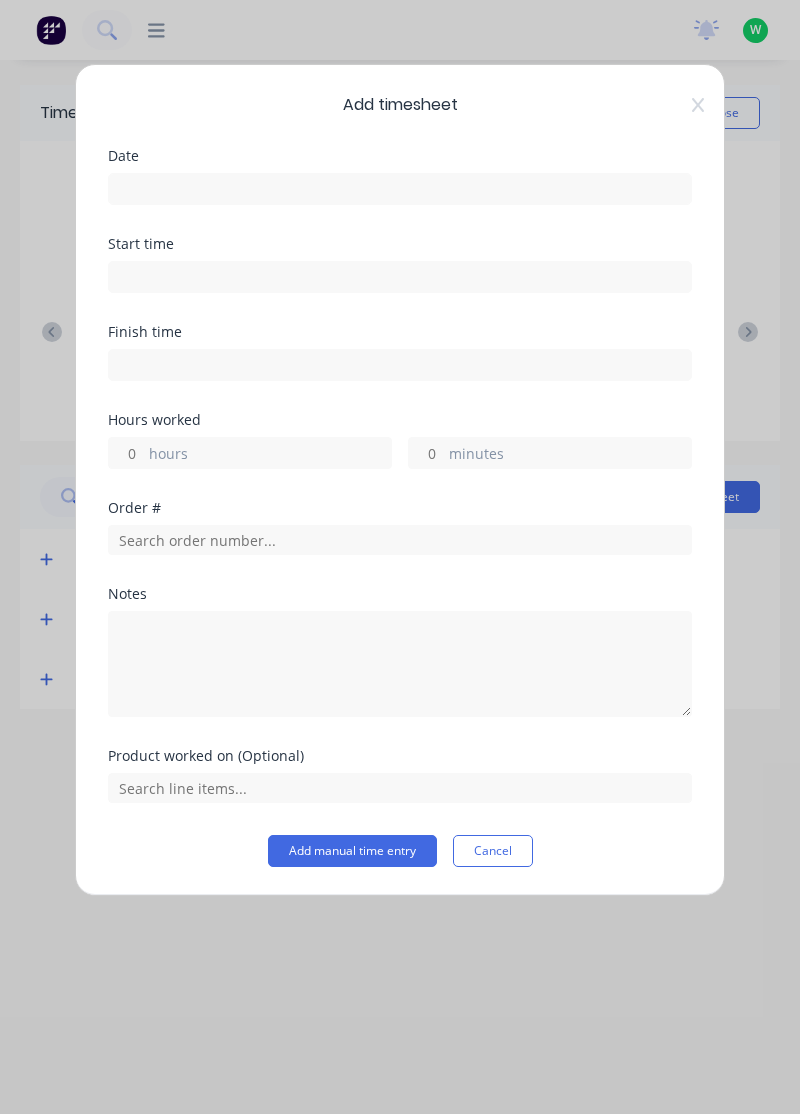 click on "hours" at bounding box center (126, 453) 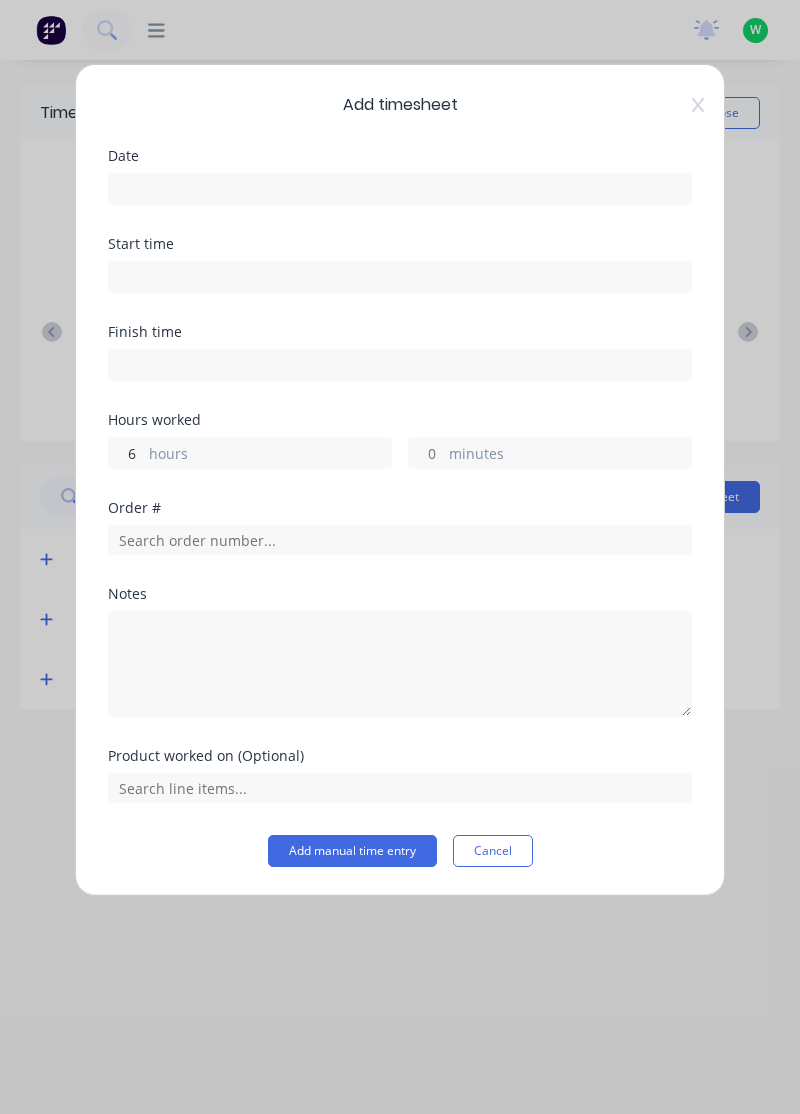 type on "6" 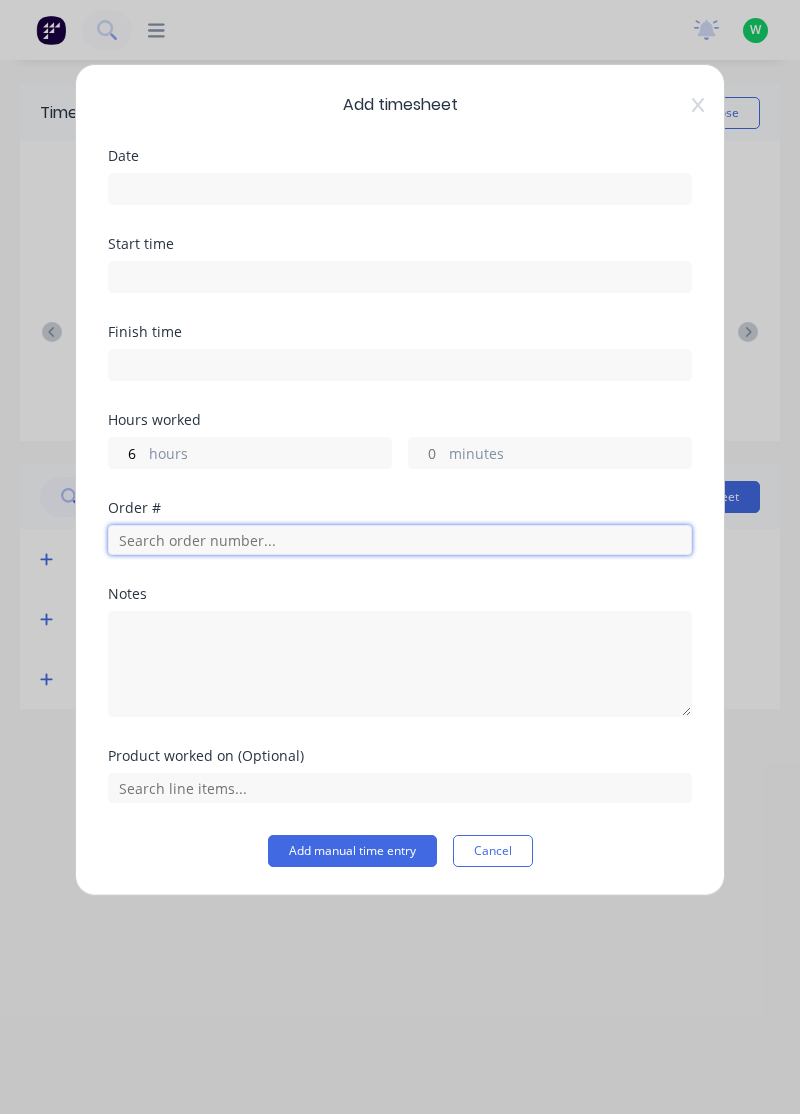 click at bounding box center (400, 540) 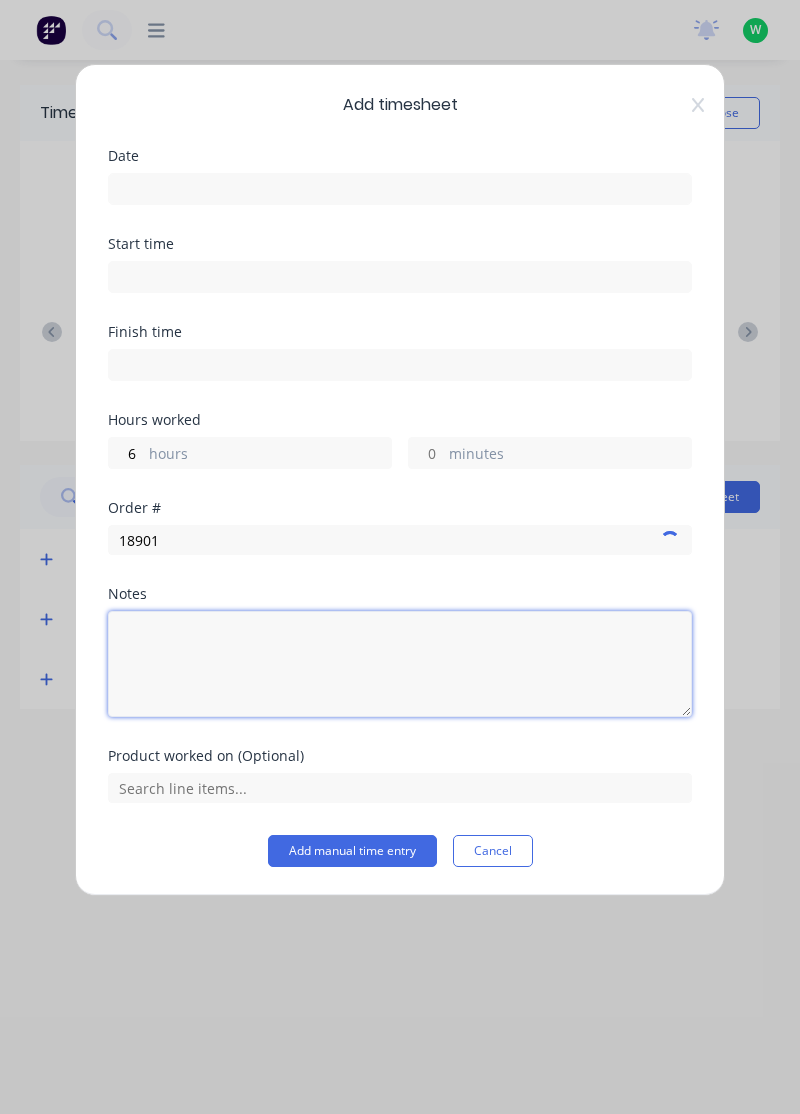 click at bounding box center (400, 664) 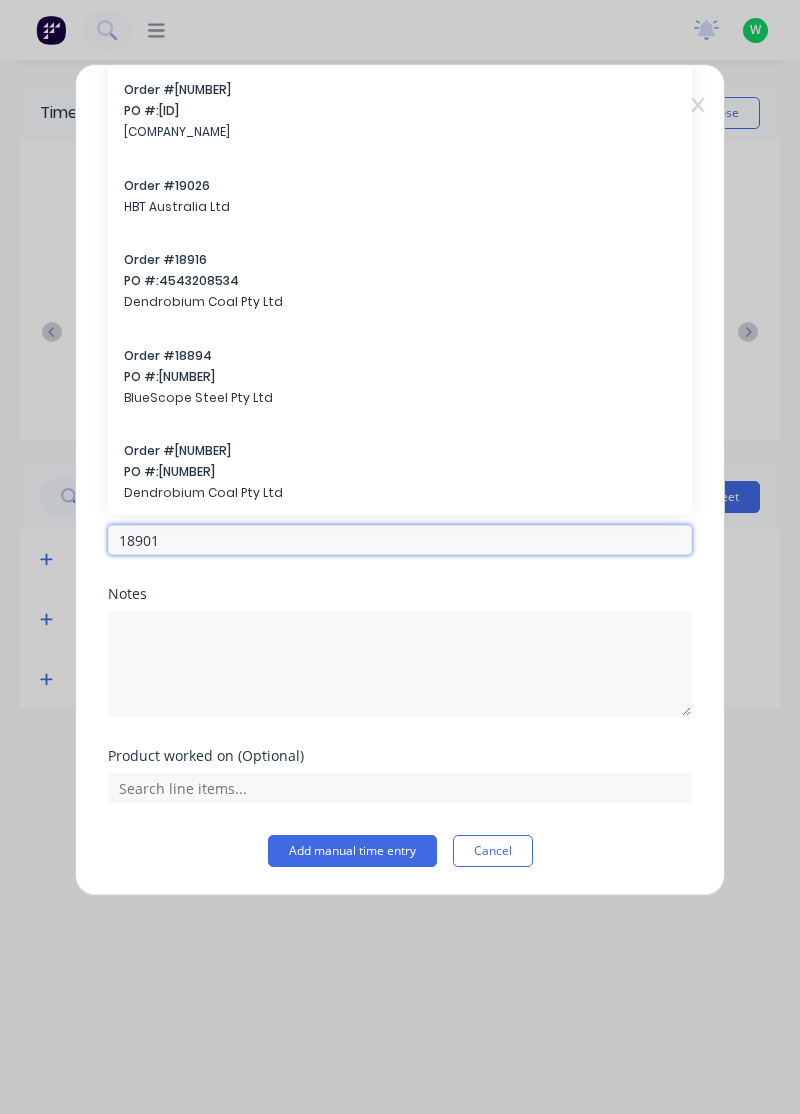 click on "18901" at bounding box center (400, 540) 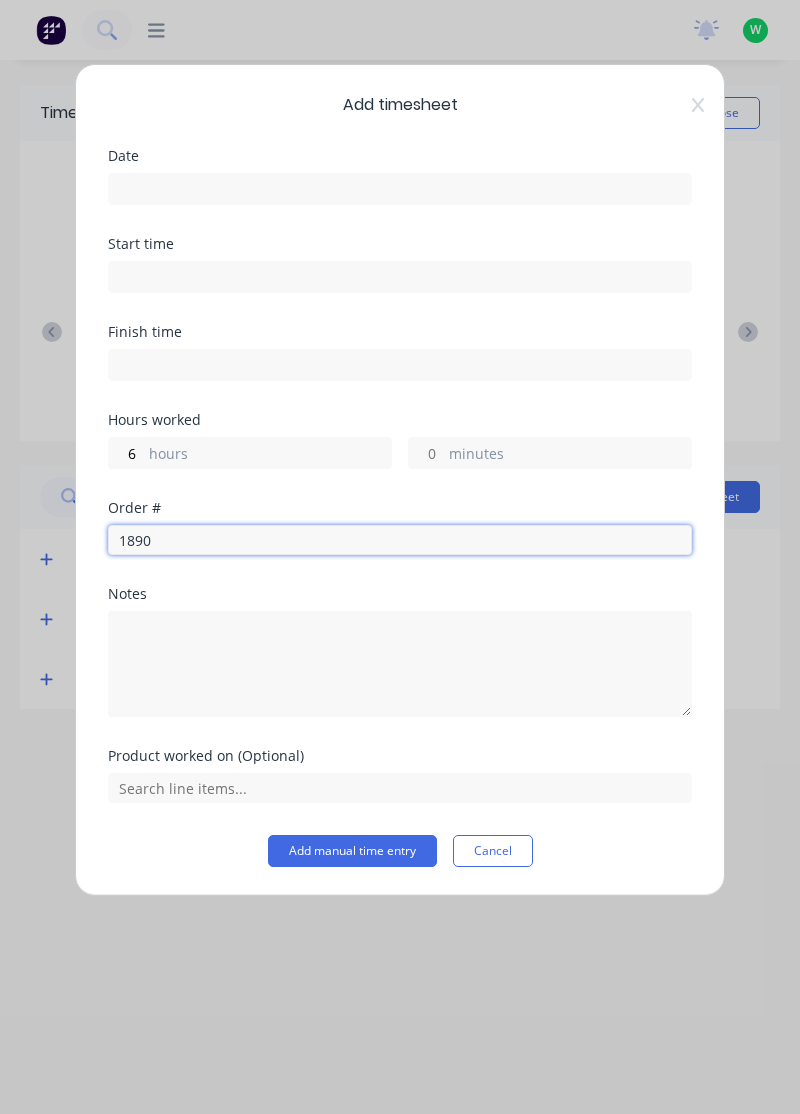 type on "18901" 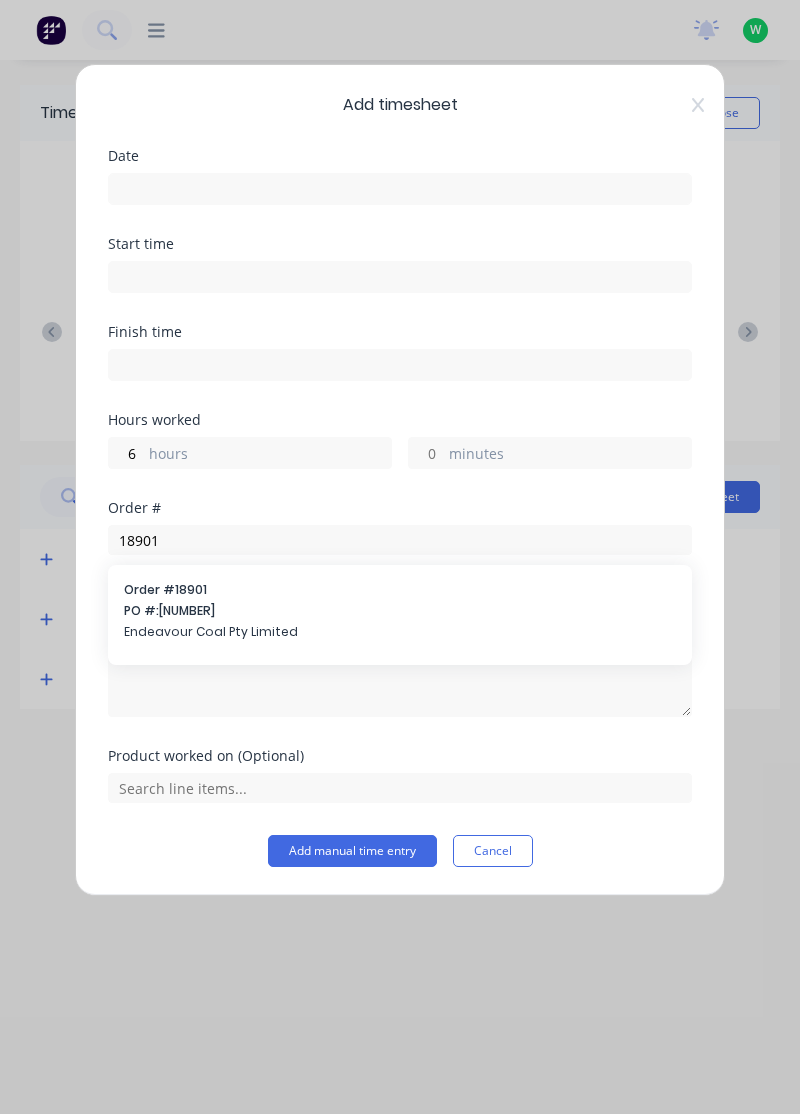 click on "Order # [NUMBER] PO #: [PHONE] Endeavour Coal Pty Limited" at bounding box center [400, 613] 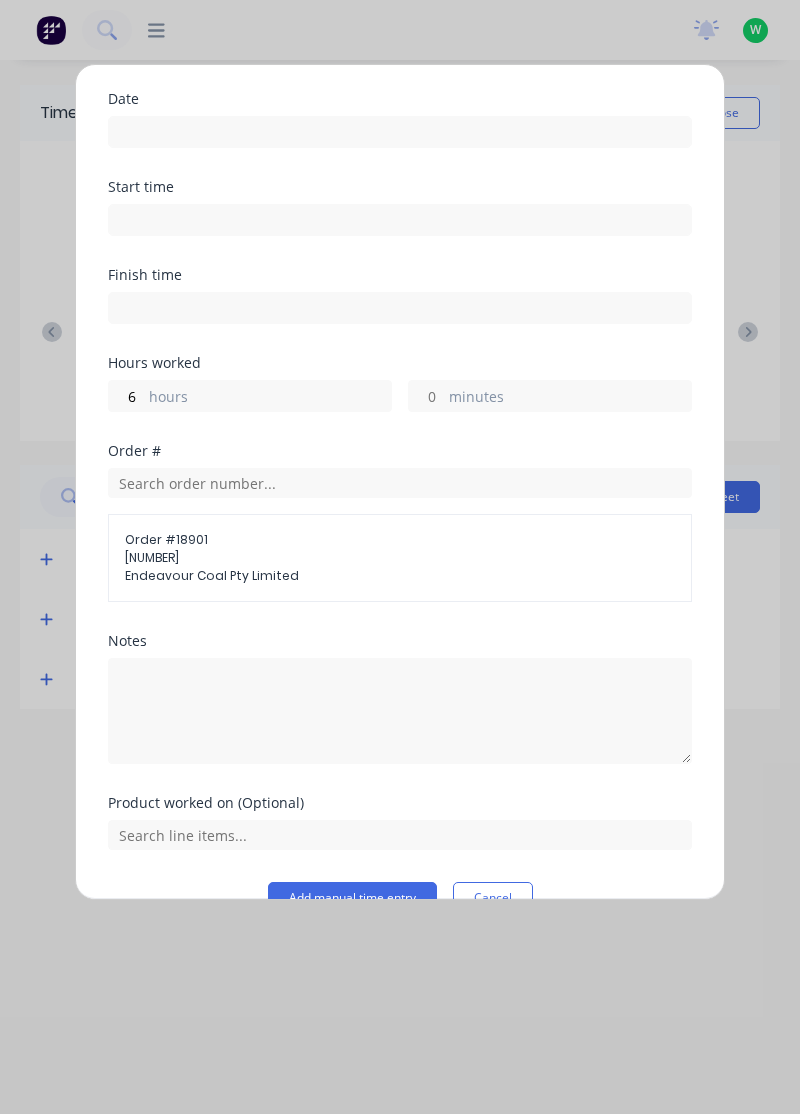 scroll, scrollTop: 96, scrollLeft: 0, axis: vertical 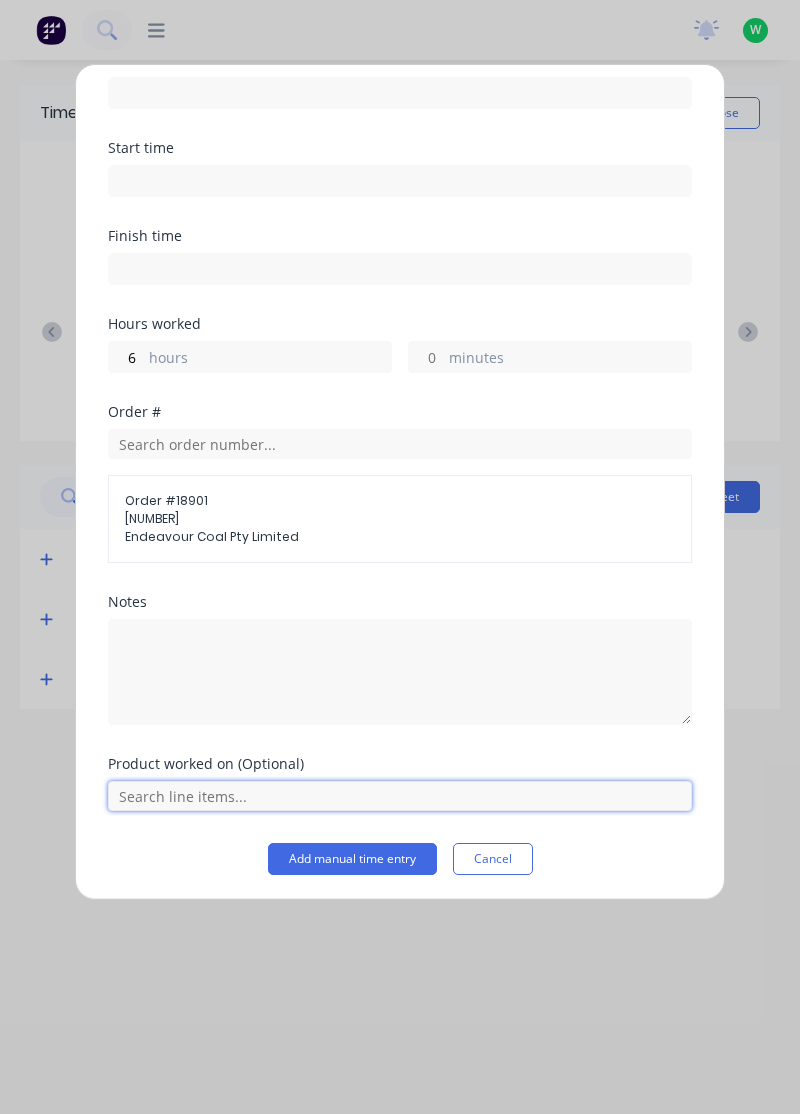click at bounding box center [400, 796] 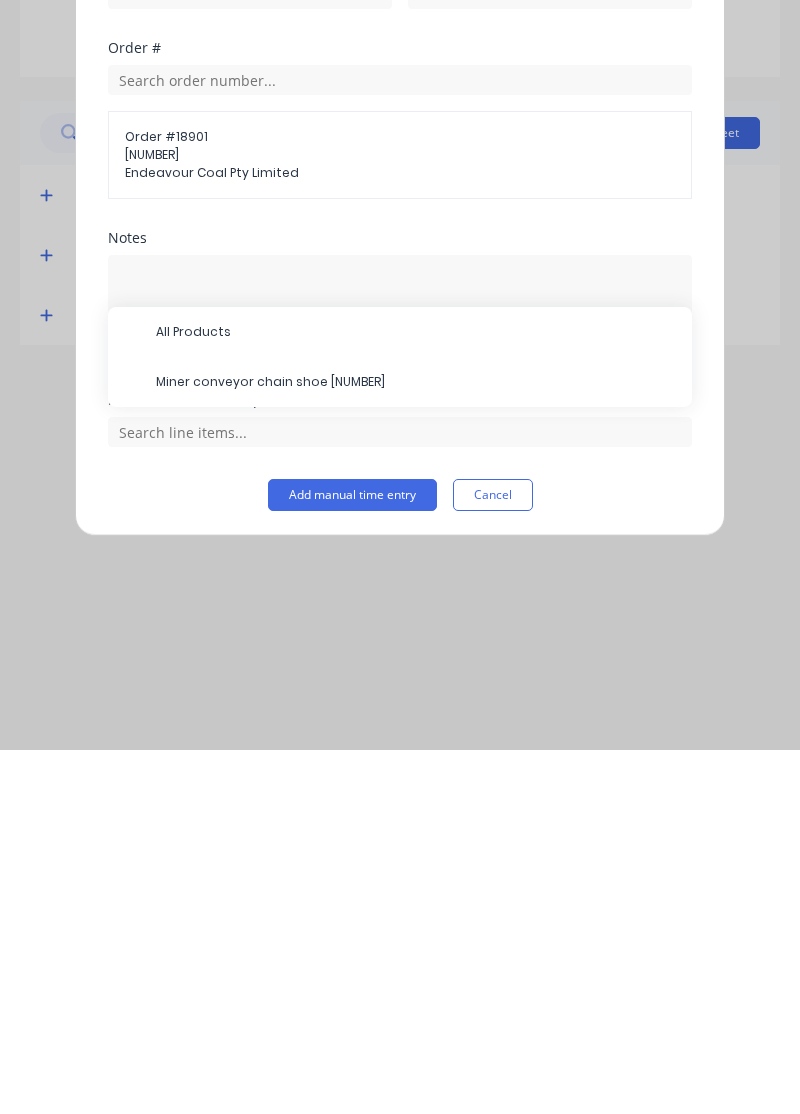 click on "Miner conveyor chain shoe [NUMBER]" at bounding box center (416, 746) 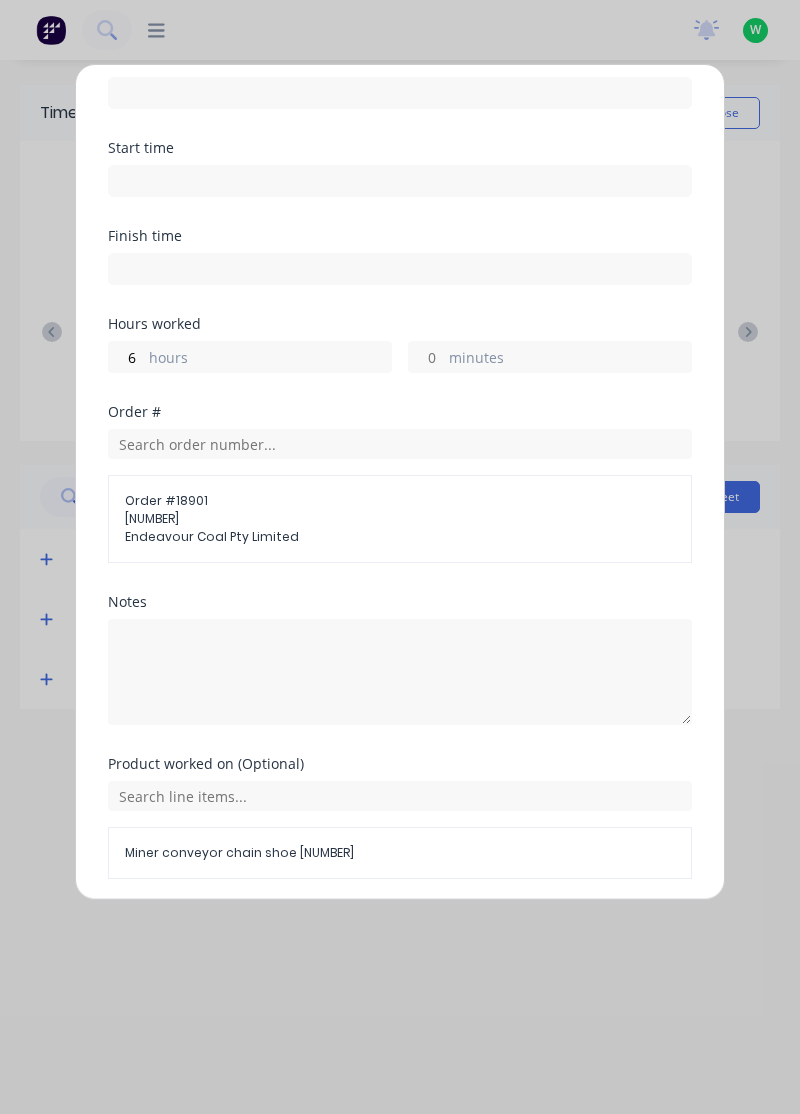 scroll, scrollTop: 163, scrollLeft: 0, axis: vertical 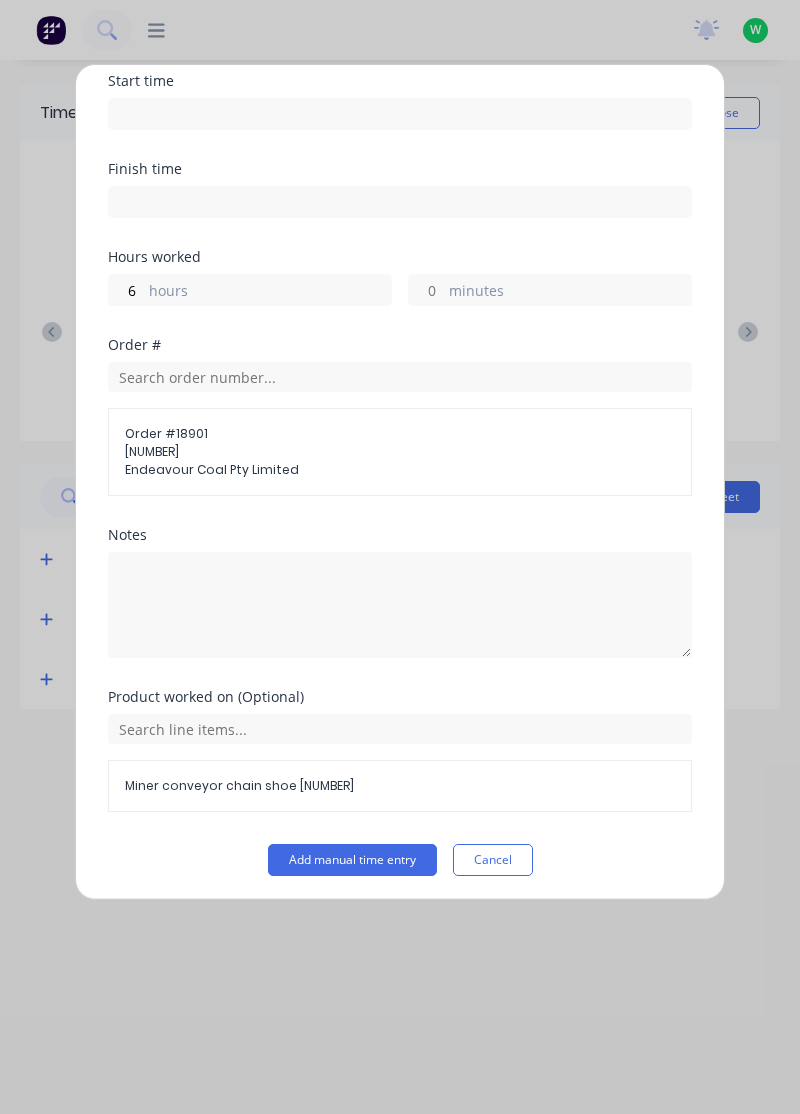 click on "Add timesheet Date Start time Finish time Hours worked 6 hours minutes Order # Order # [NUMBER] [NUMBER] [COMPANY] Notes Product worked on (Optional) Miner conveyor chain shoe [NUMBER][DATE] Add manual time entry   Cancel" at bounding box center [400, 482] 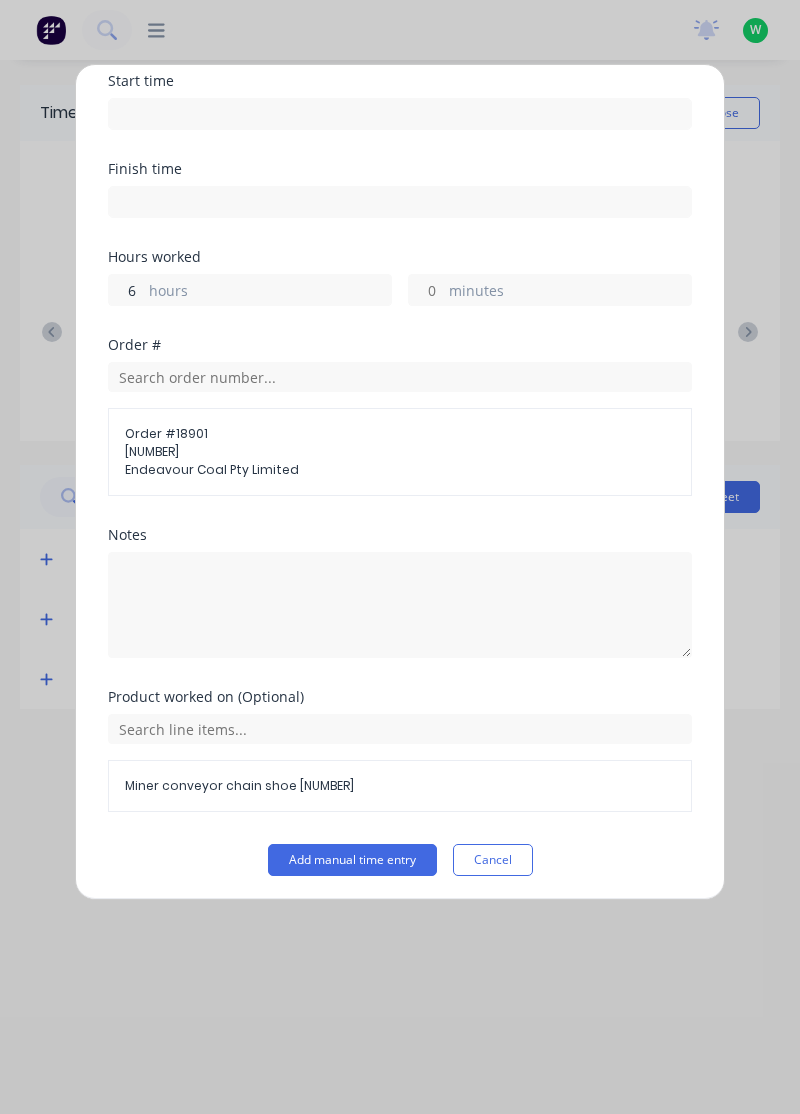 click on "6" at bounding box center [126, 290] 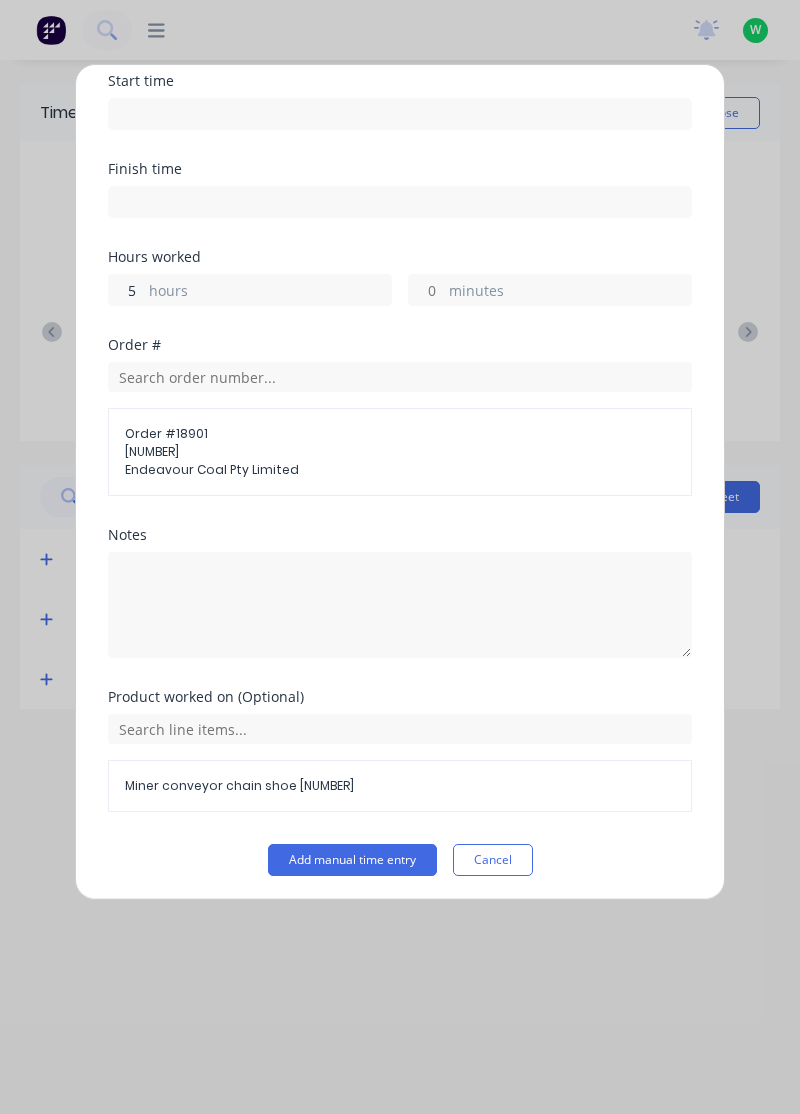 type on "5" 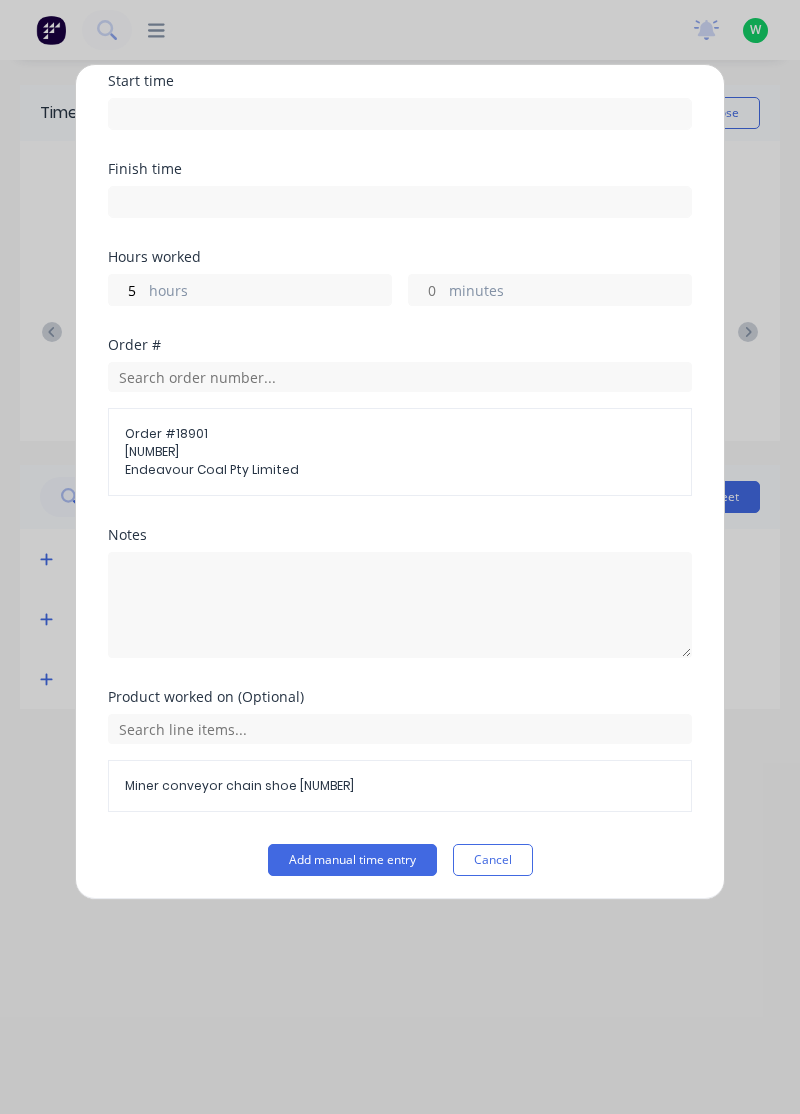 click on "minutes" at bounding box center (426, 290) 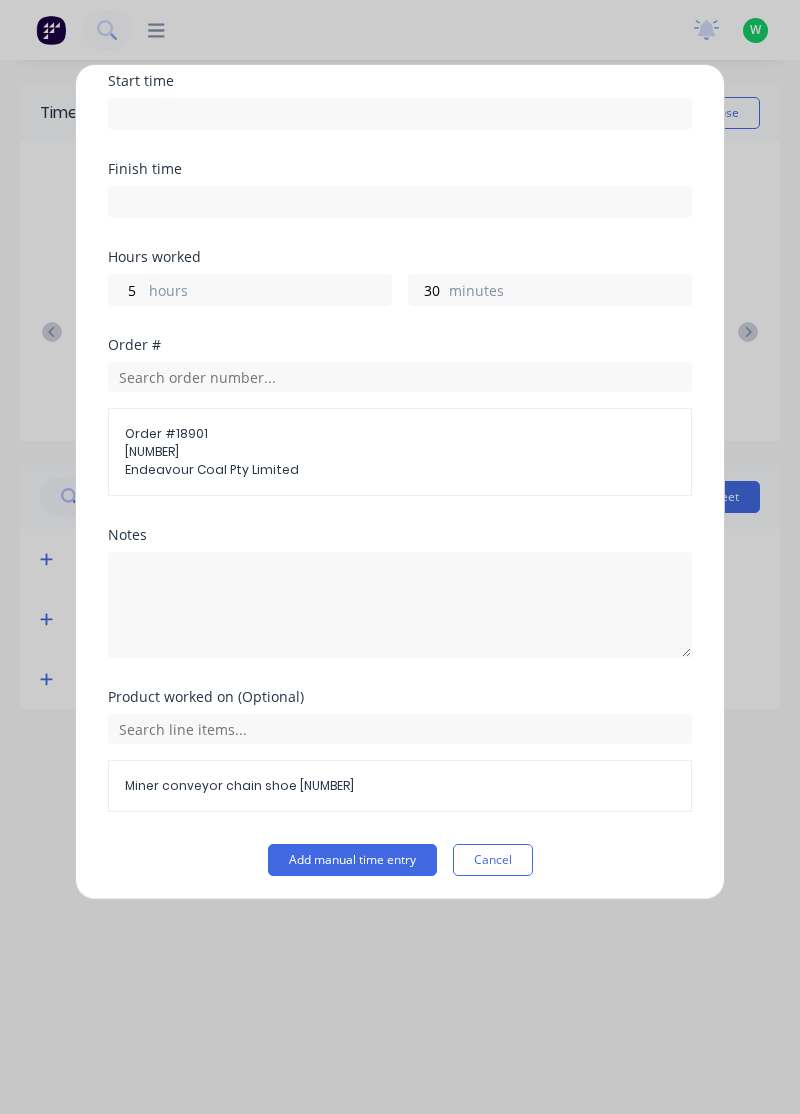 click on "Add manual time entry" at bounding box center [352, 860] 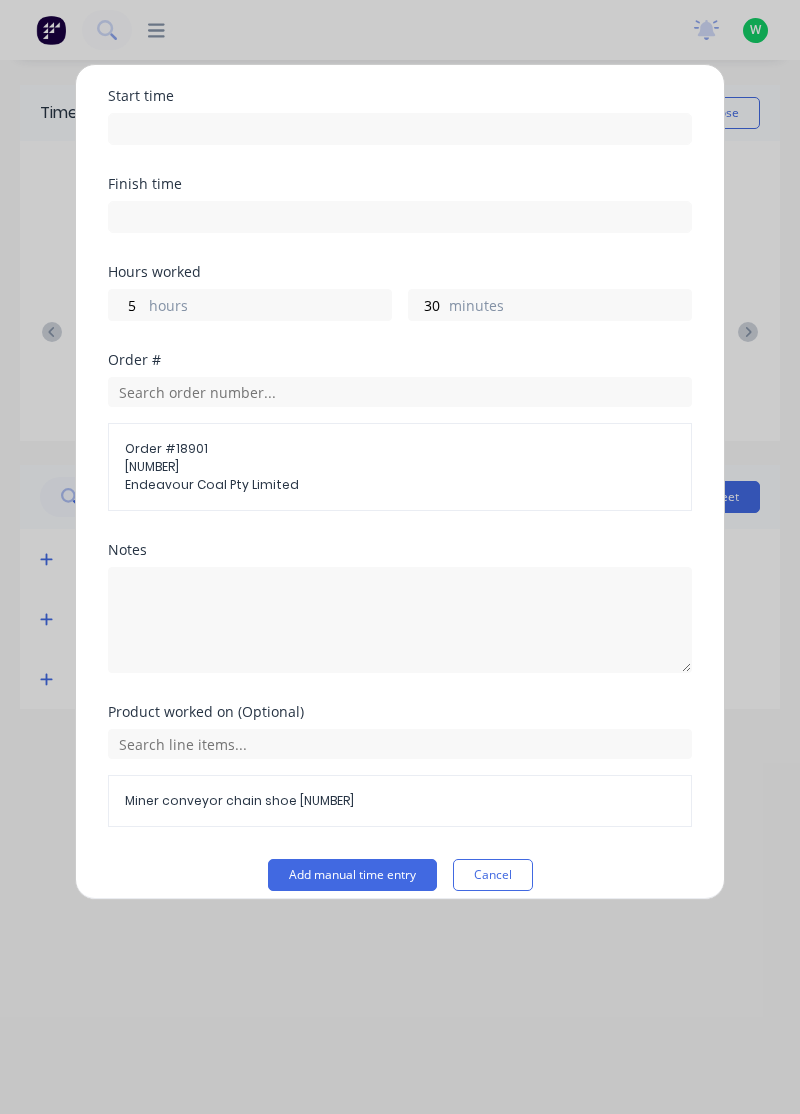 scroll, scrollTop: 0, scrollLeft: 0, axis: both 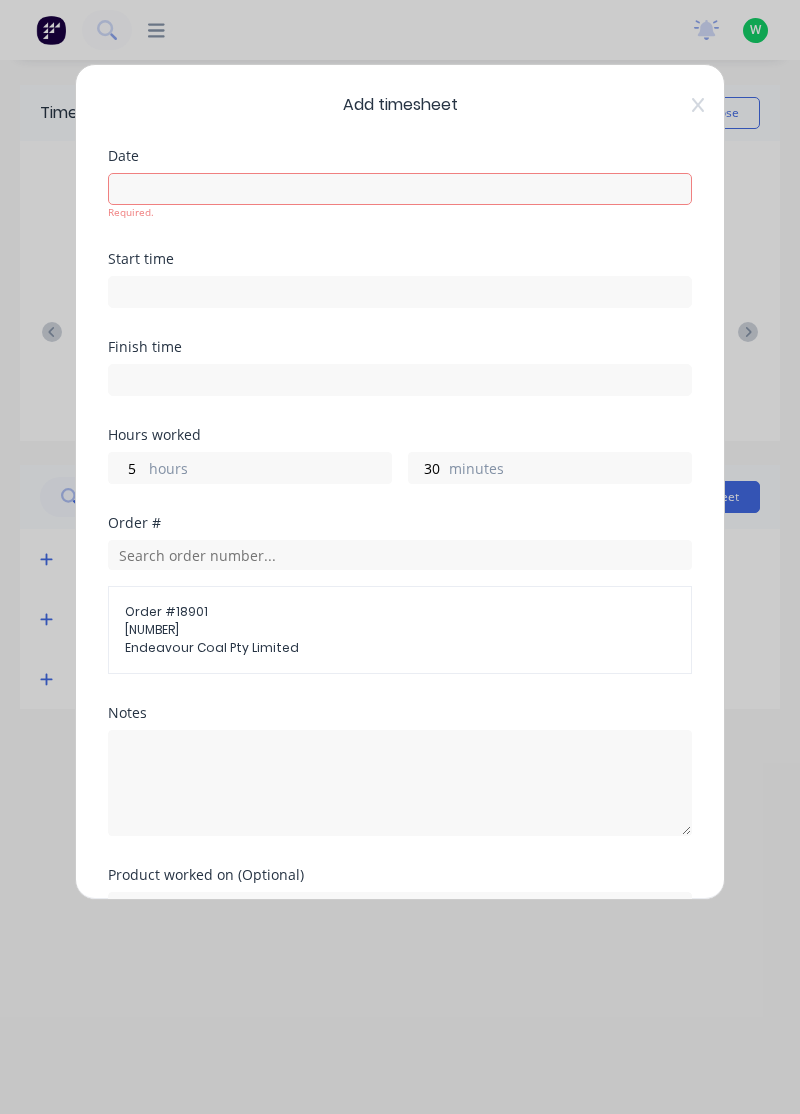 click at bounding box center (400, 189) 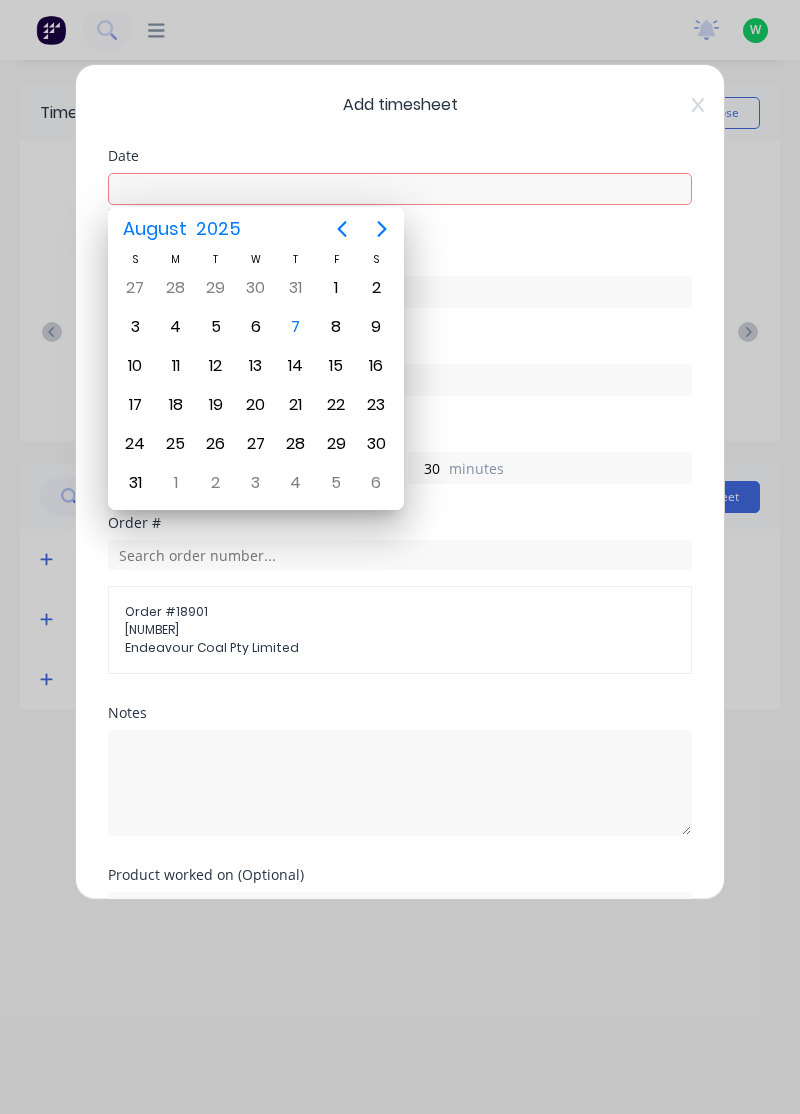 click on "7" at bounding box center (296, 327) 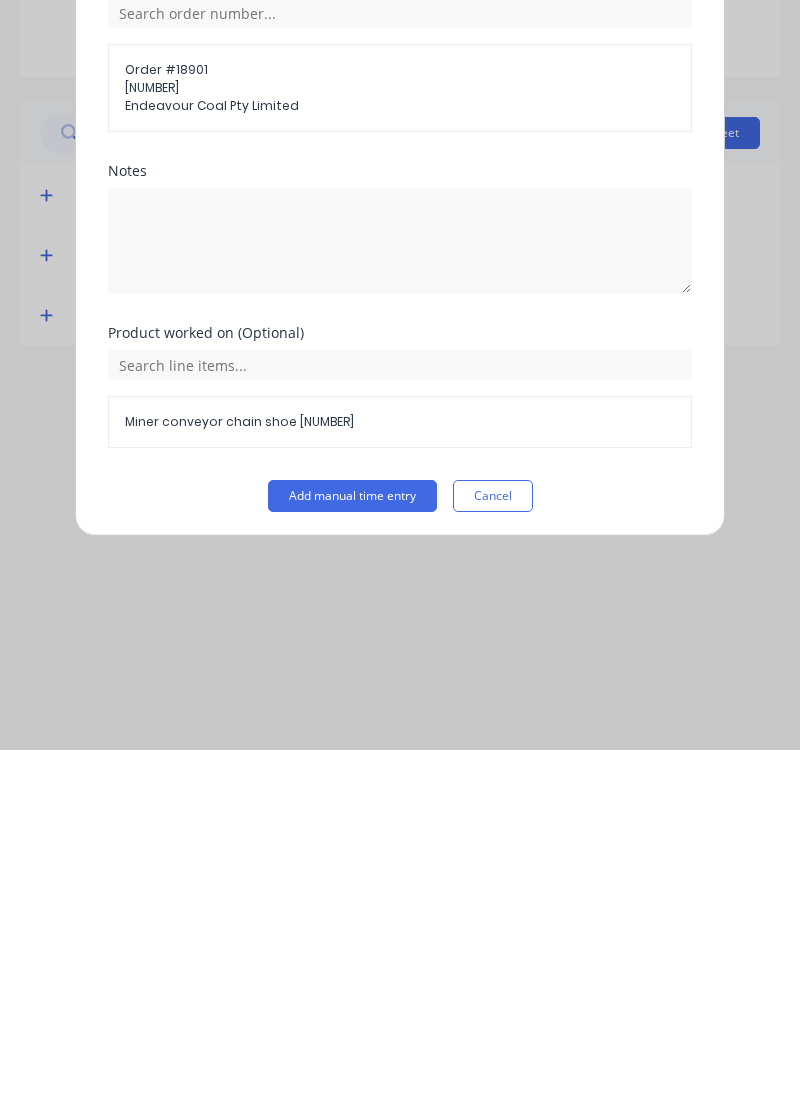 scroll, scrollTop: 92, scrollLeft: 0, axis: vertical 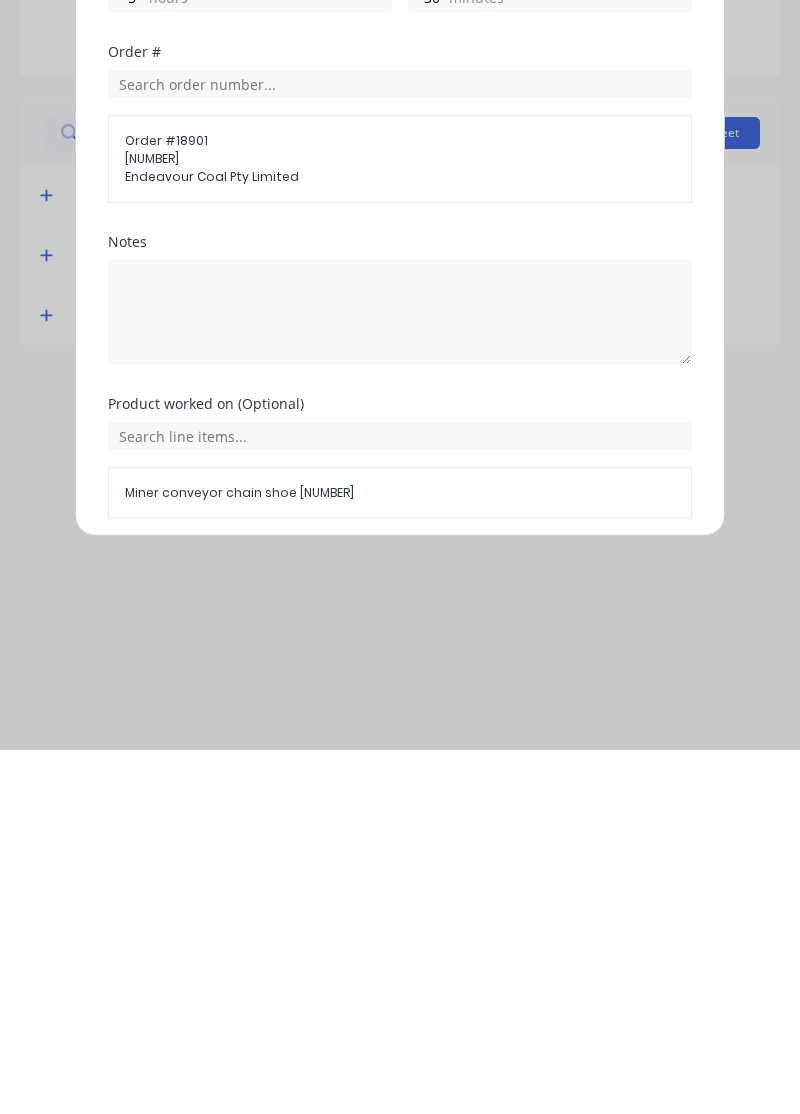 click on "Add manual time entry" at bounding box center [352, 931] 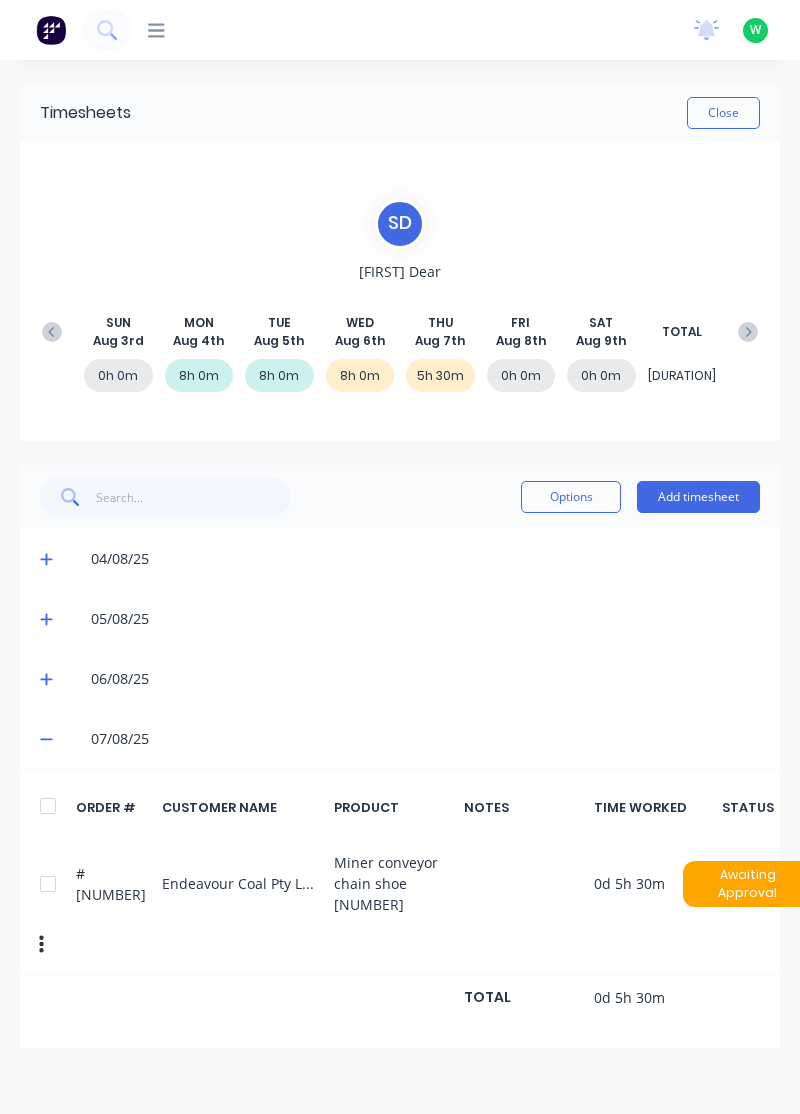 click 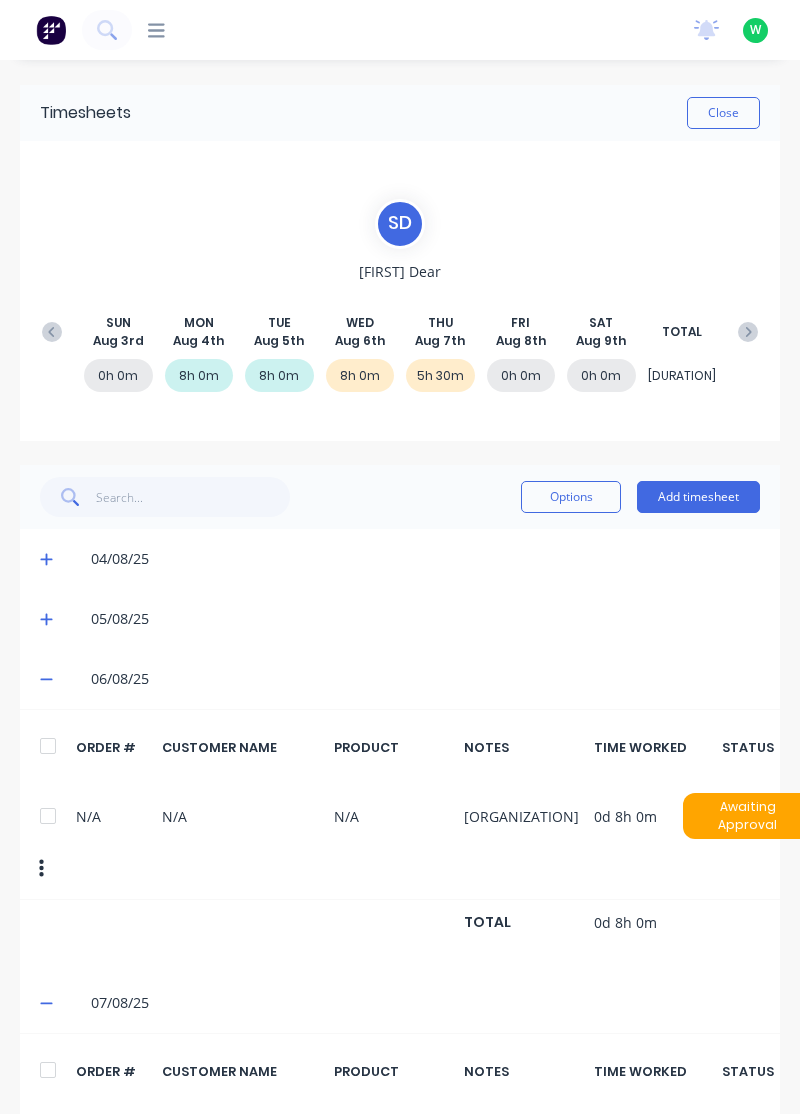 click on "Add timesheet" at bounding box center (698, 497) 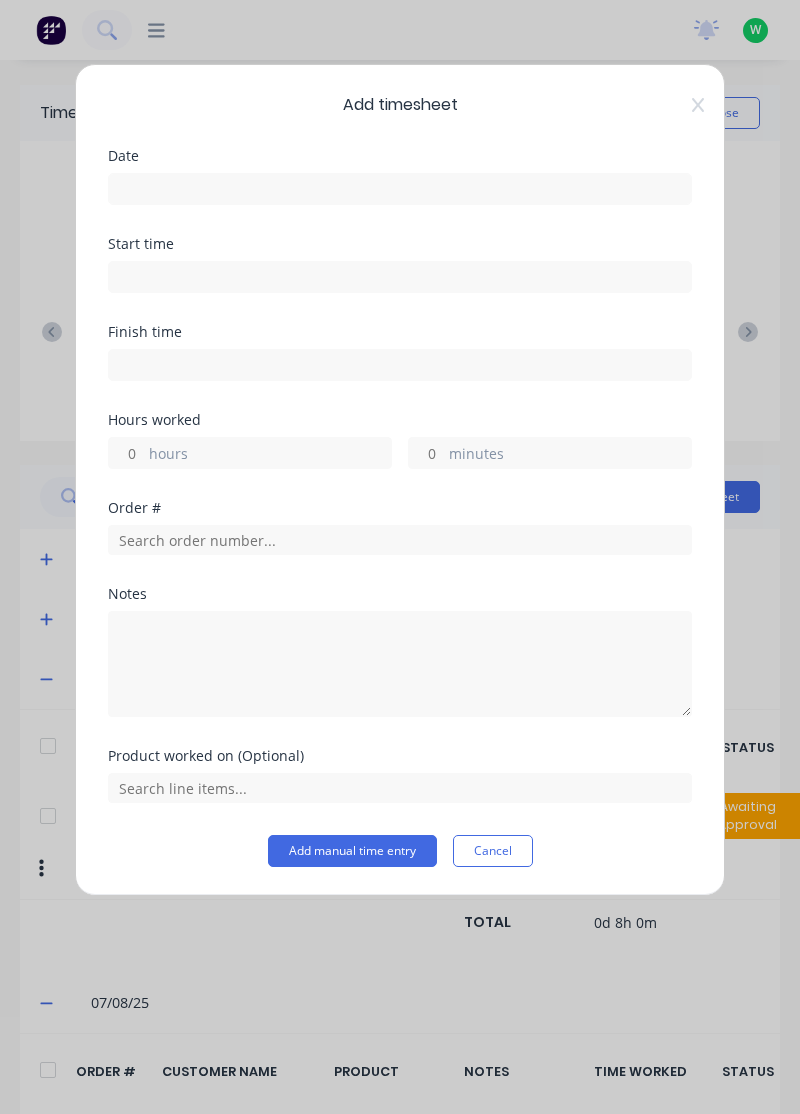 click on "Cancel" at bounding box center (493, 851) 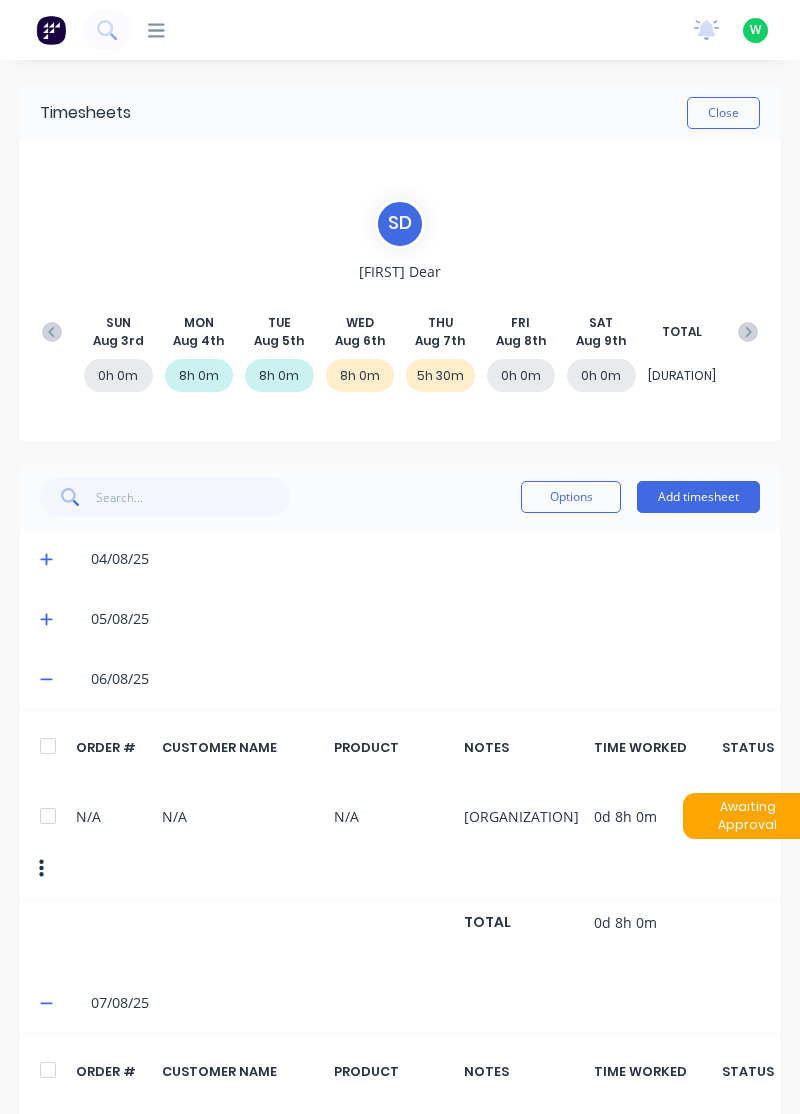 click 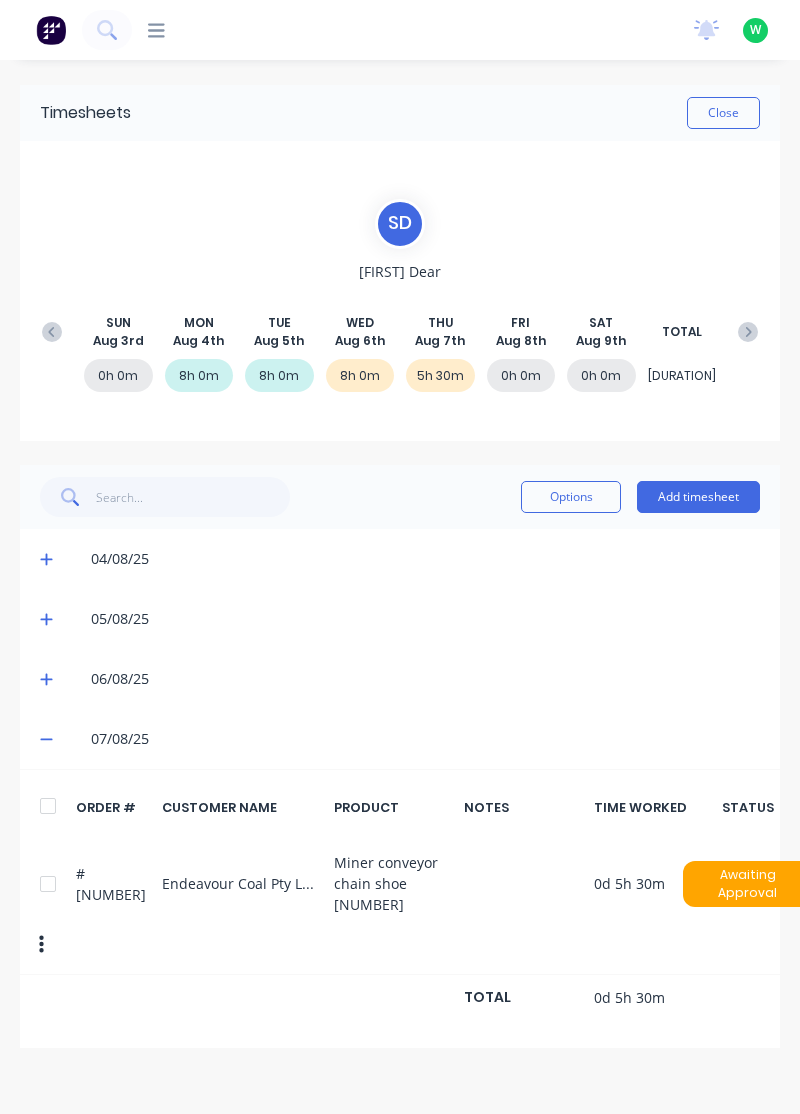 click 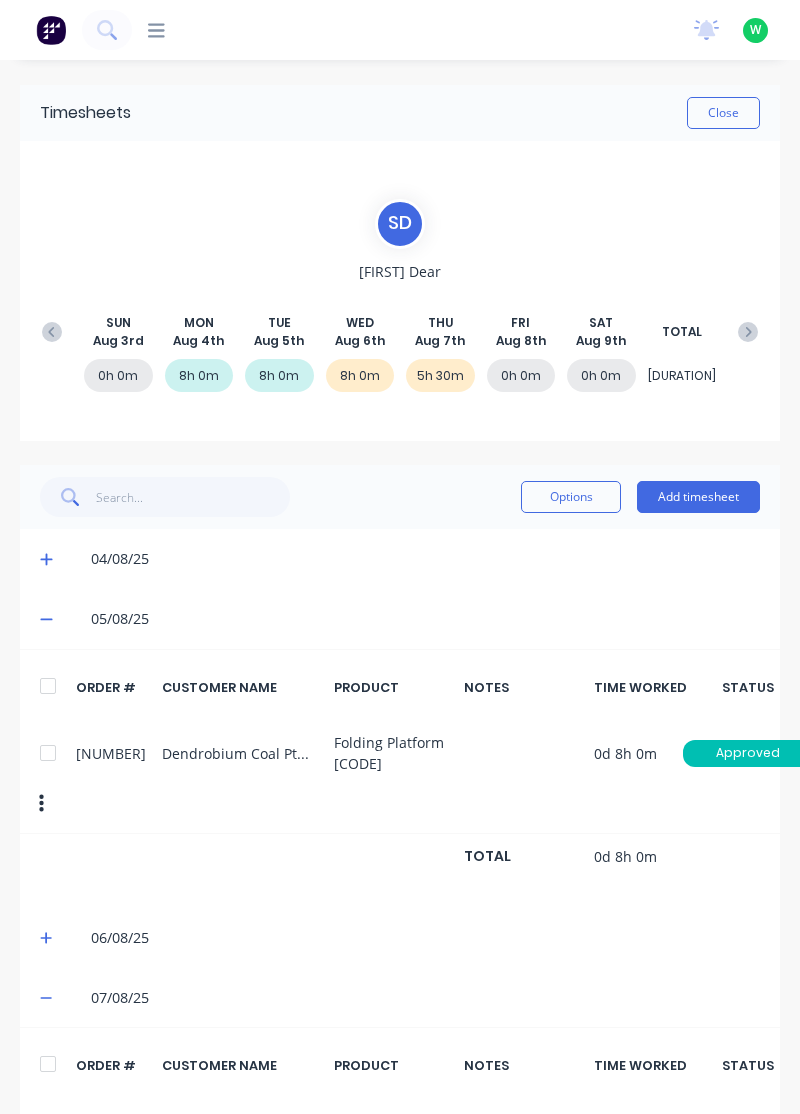click on "Add timesheet" at bounding box center [698, 497] 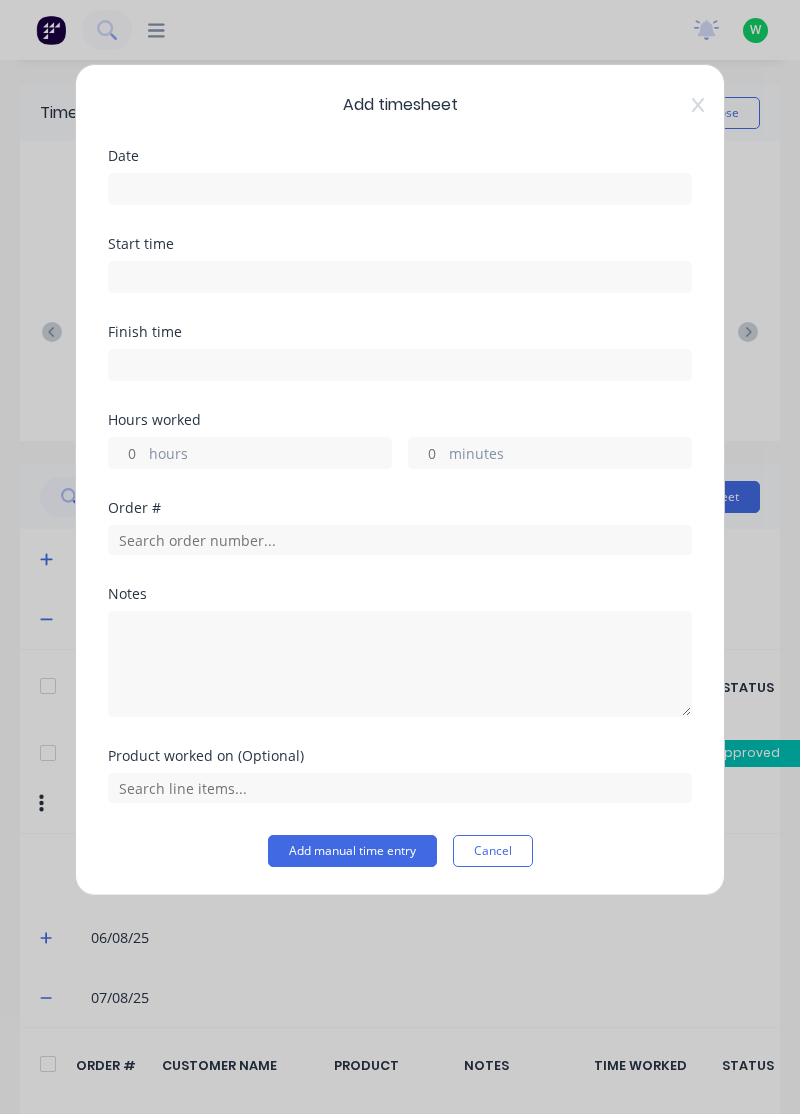 click on "Cancel" at bounding box center (493, 851) 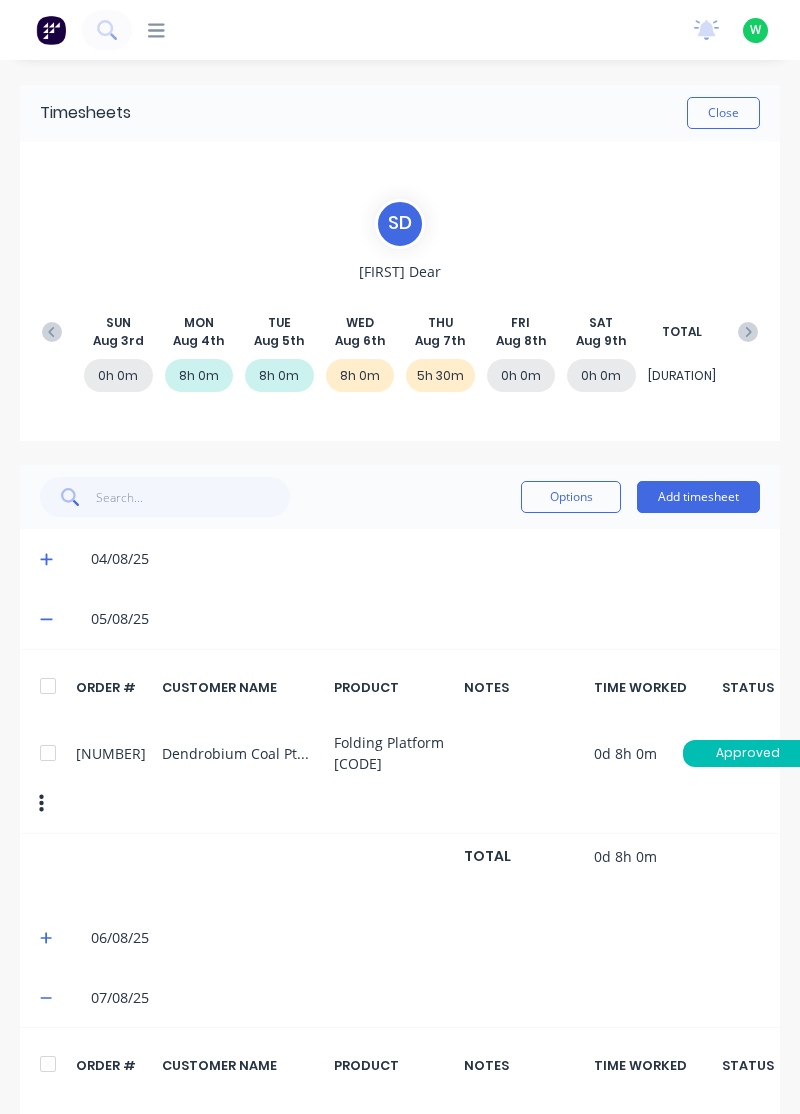 click on "Add timesheet" at bounding box center [698, 497] 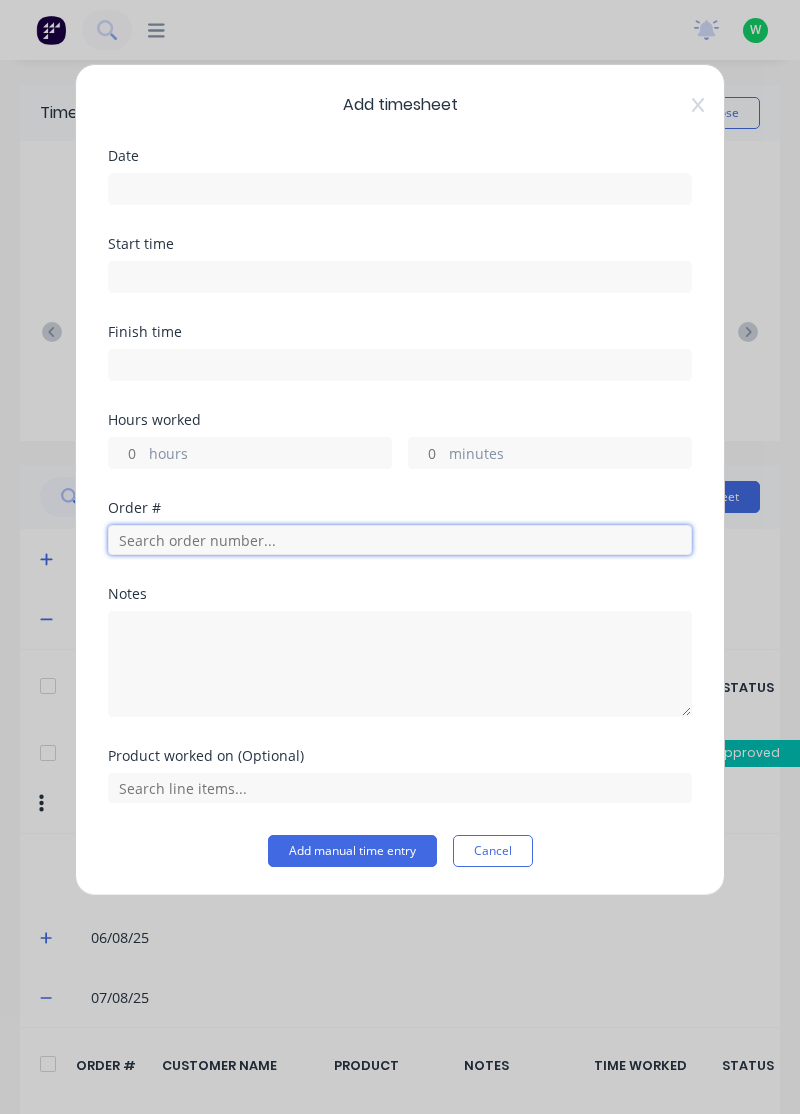 click at bounding box center [400, 540] 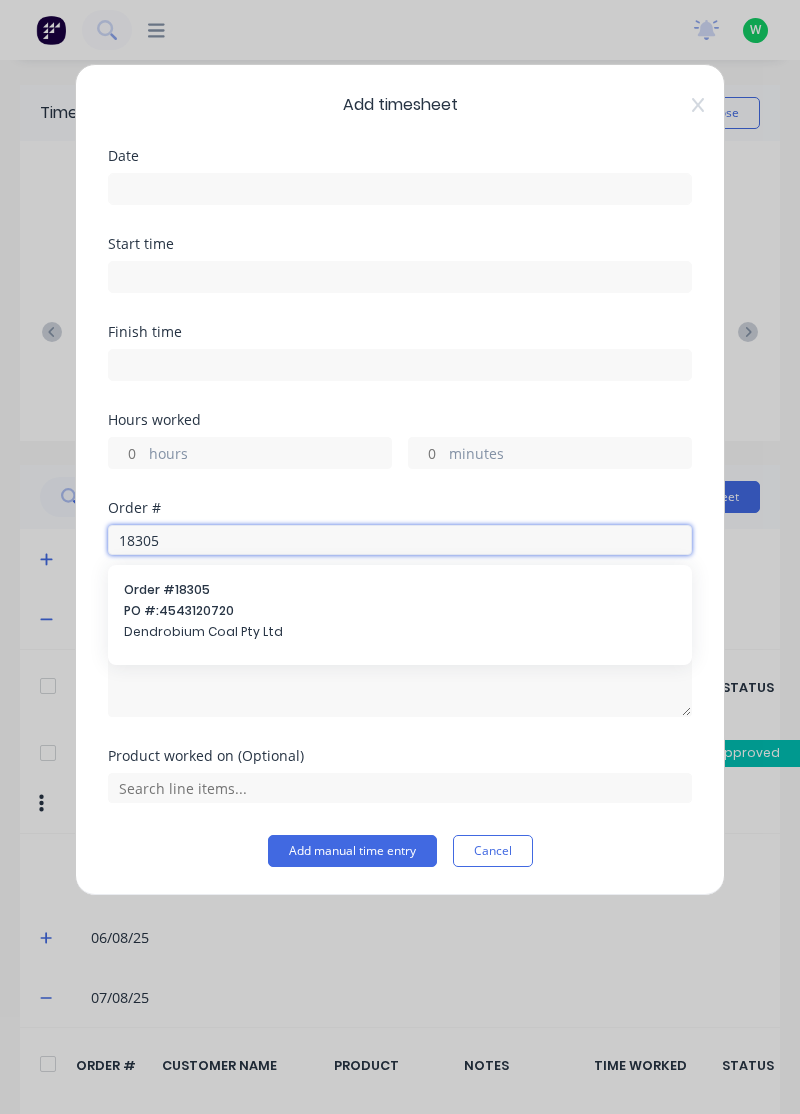 type on "18305" 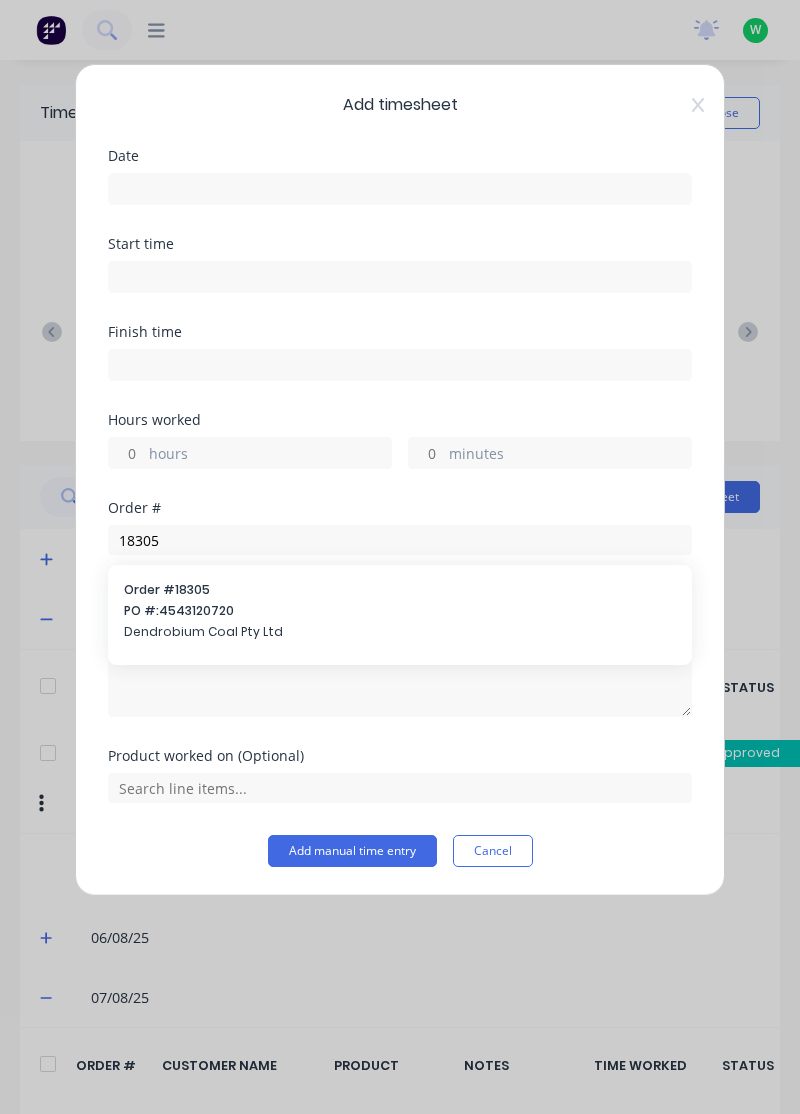 click on "PO #:  [PHONE]" at bounding box center (400, 611) 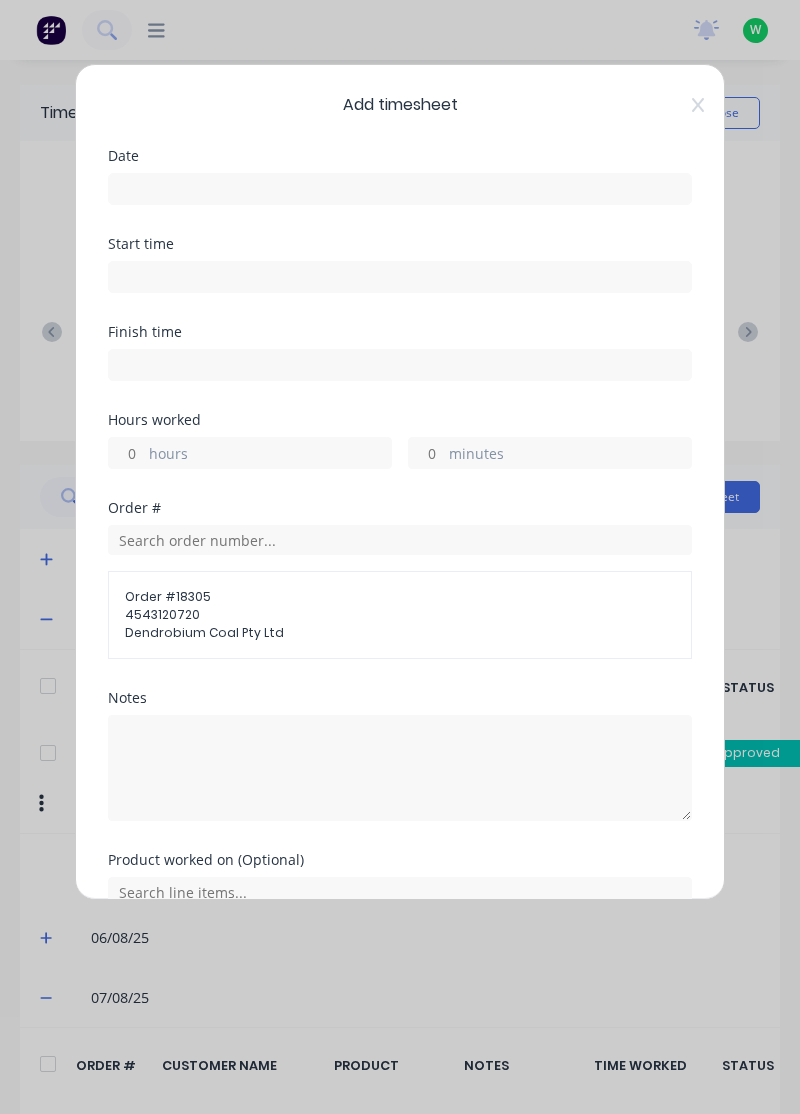 click on "hours" at bounding box center (126, 453) 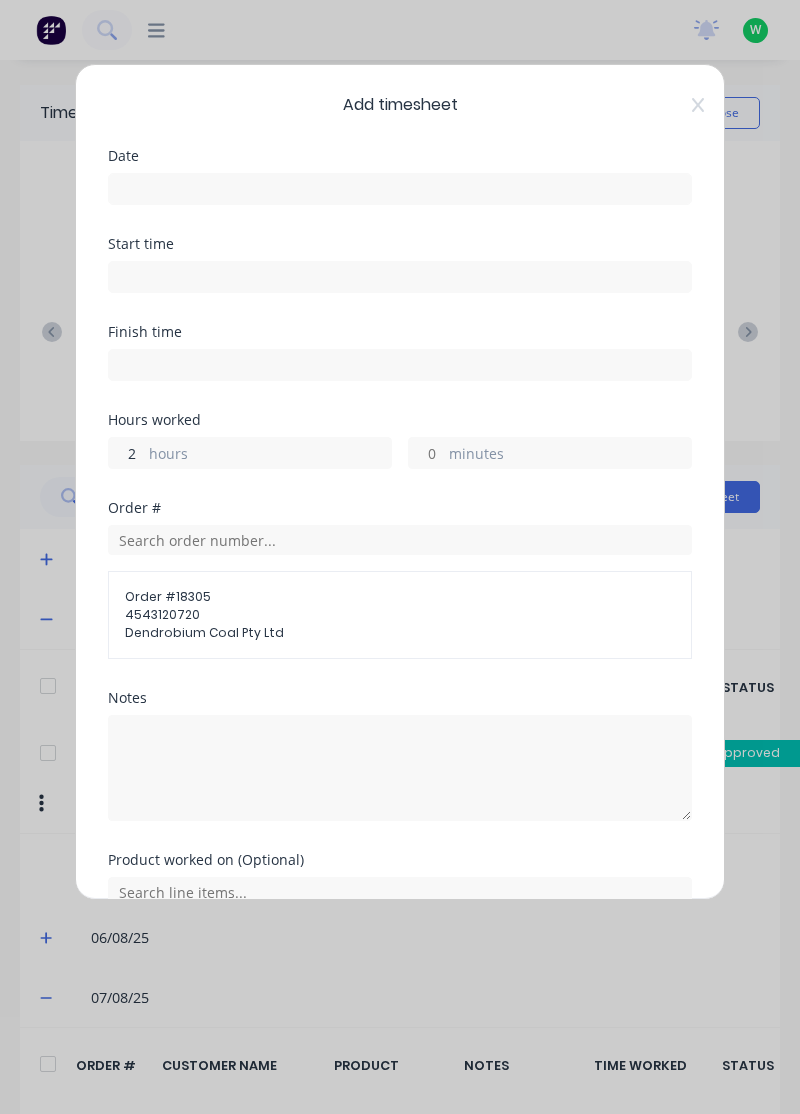 type on "2" 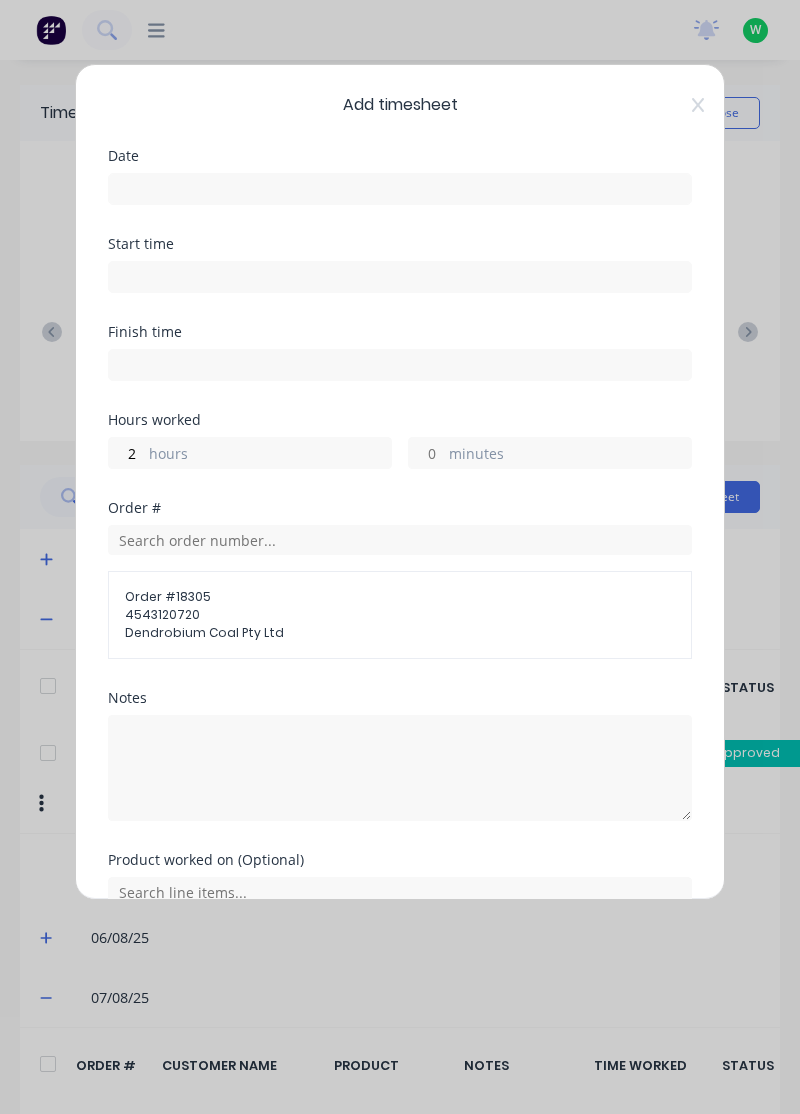 click on "minutes" at bounding box center [426, 453] 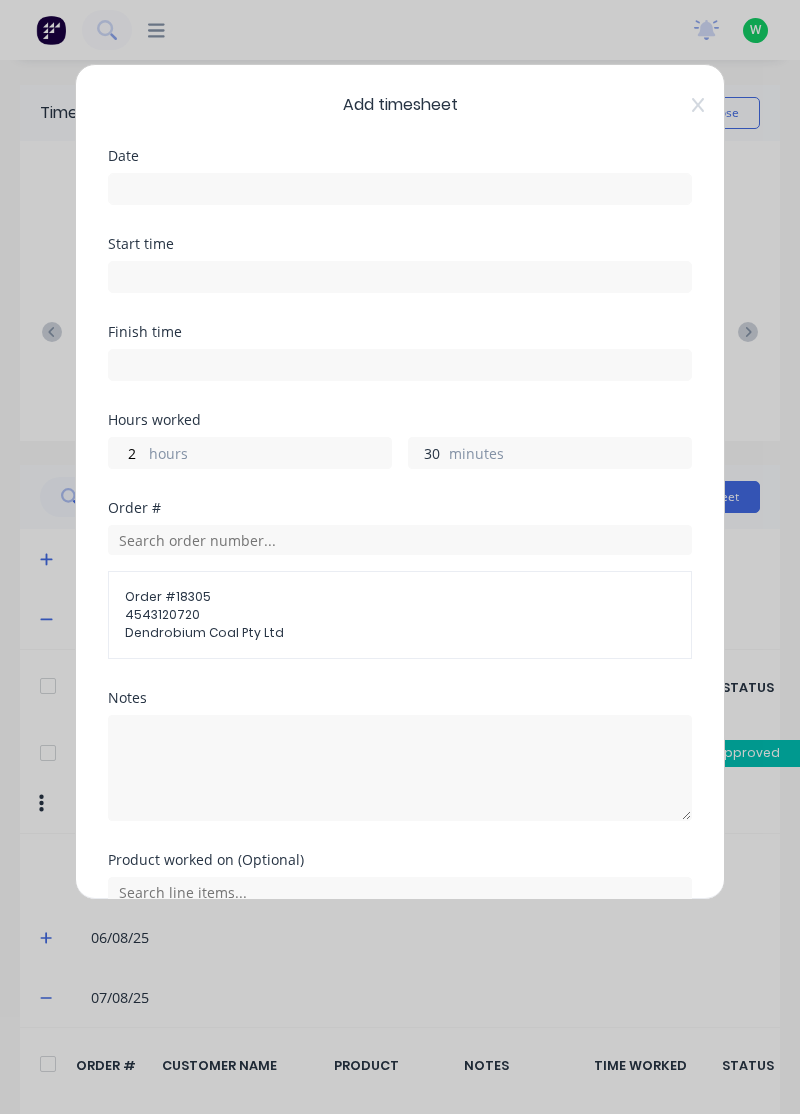 scroll, scrollTop: 25, scrollLeft: 0, axis: vertical 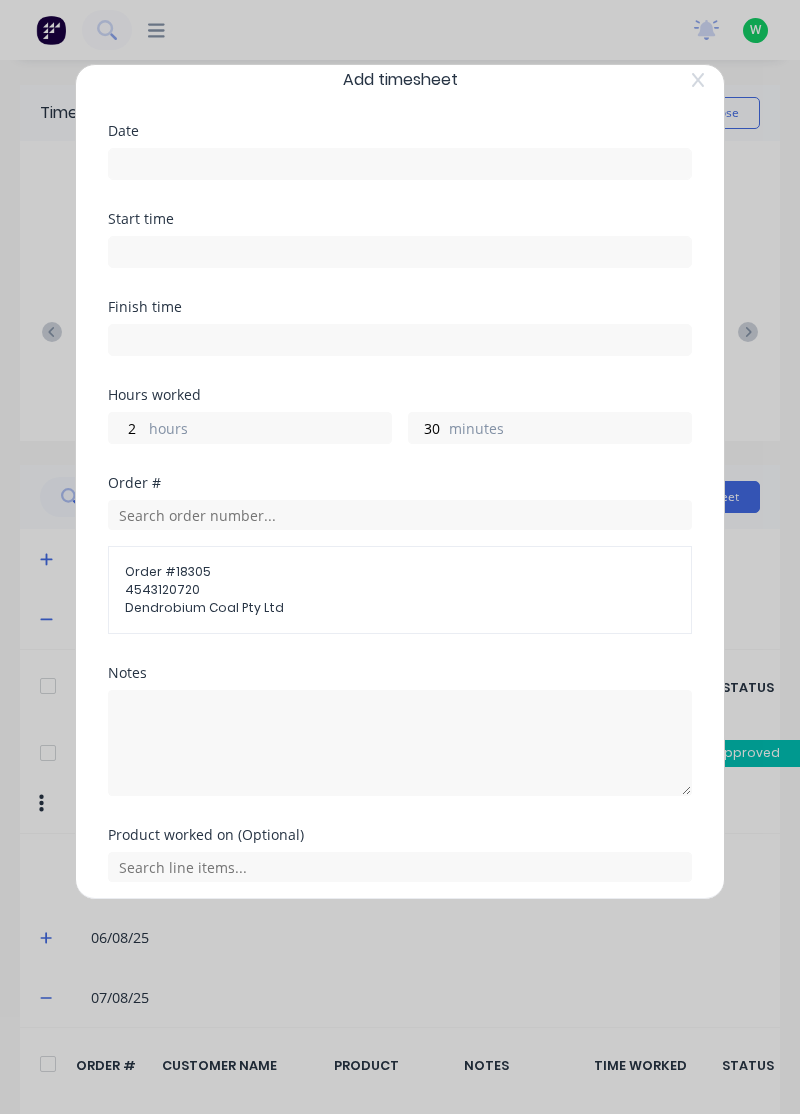 click at bounding box center [400, 164] 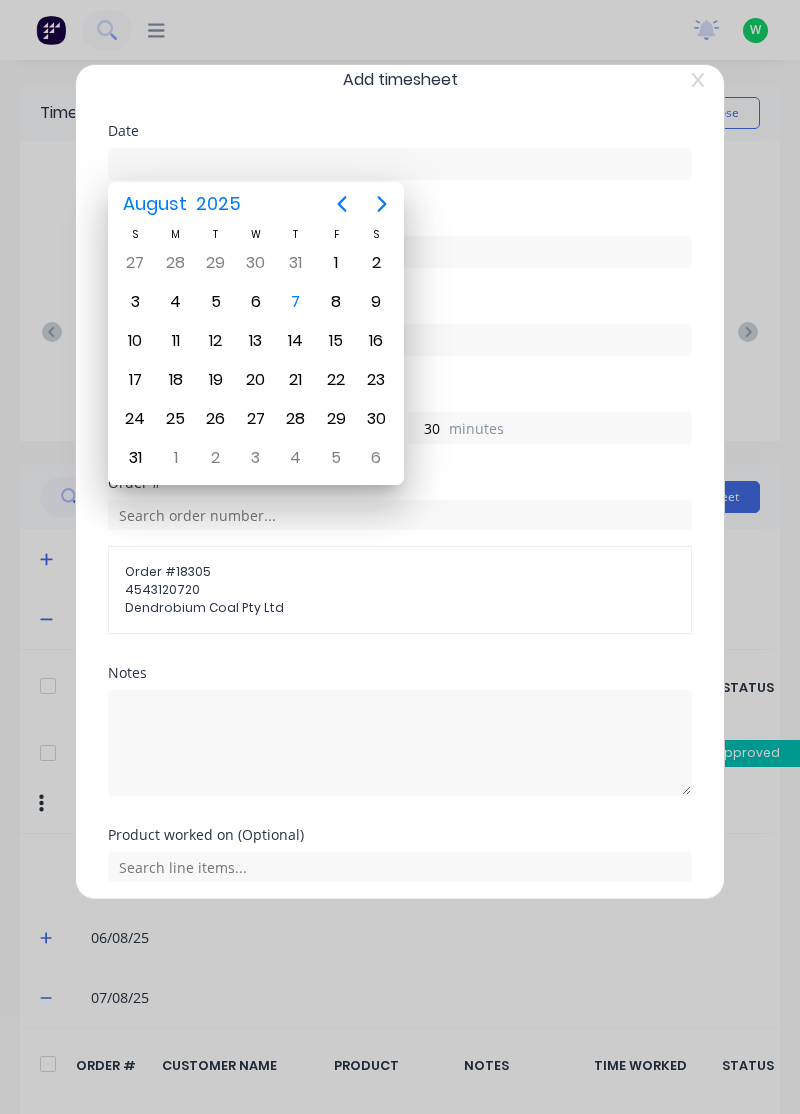 click on "7" at bounding box center (296, 302) 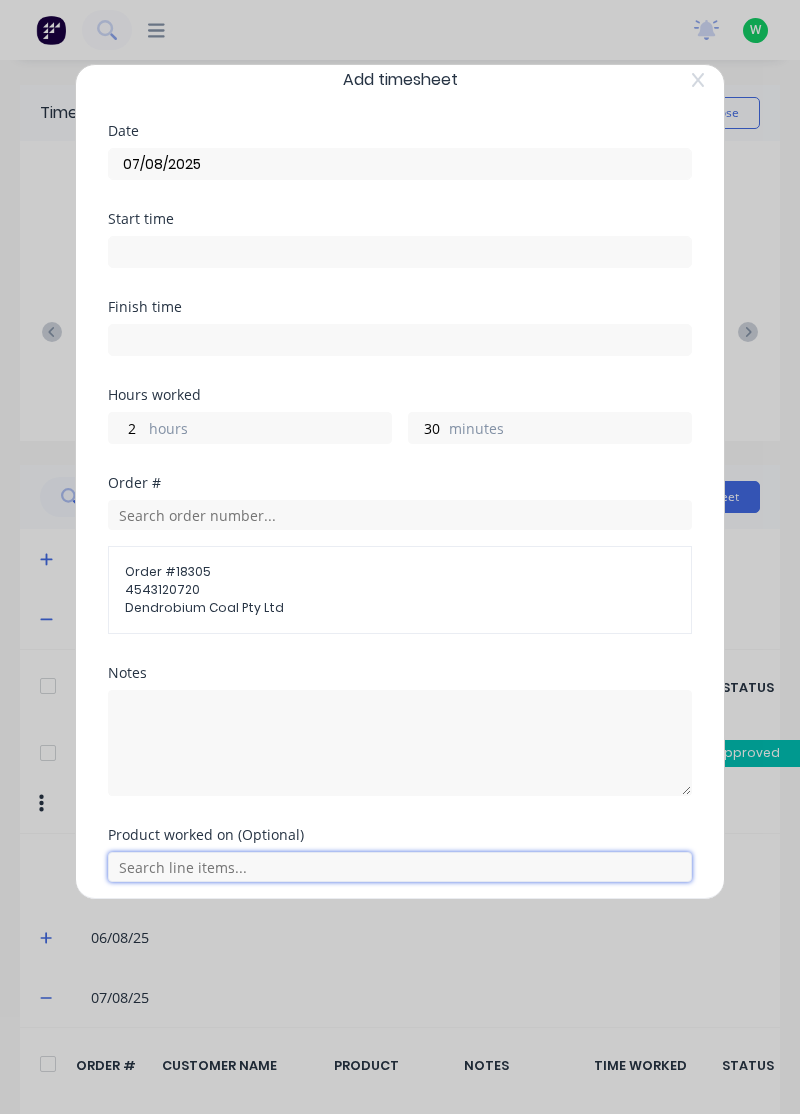 click at bounding box center [400, 867] 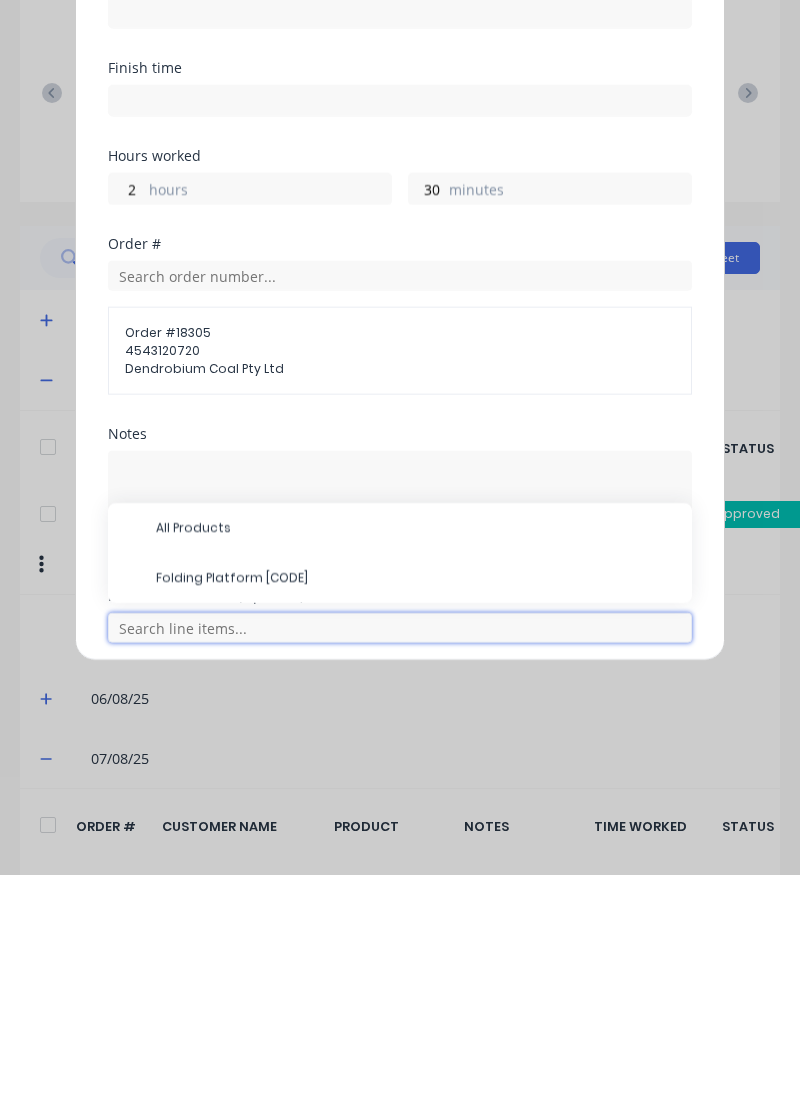 scroll, scrollTop: 76, scrollLeft: 0, axis: vertical 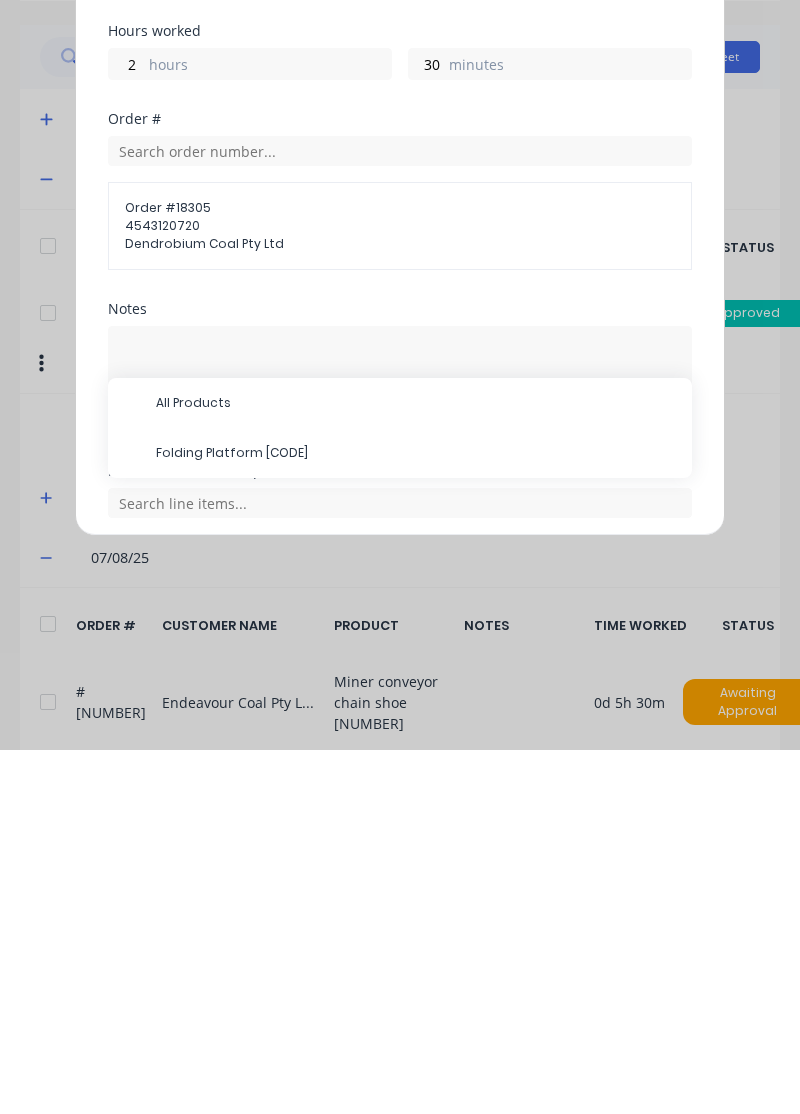click on "Folding Platform [CODE]" at bounding box center (416, 817) 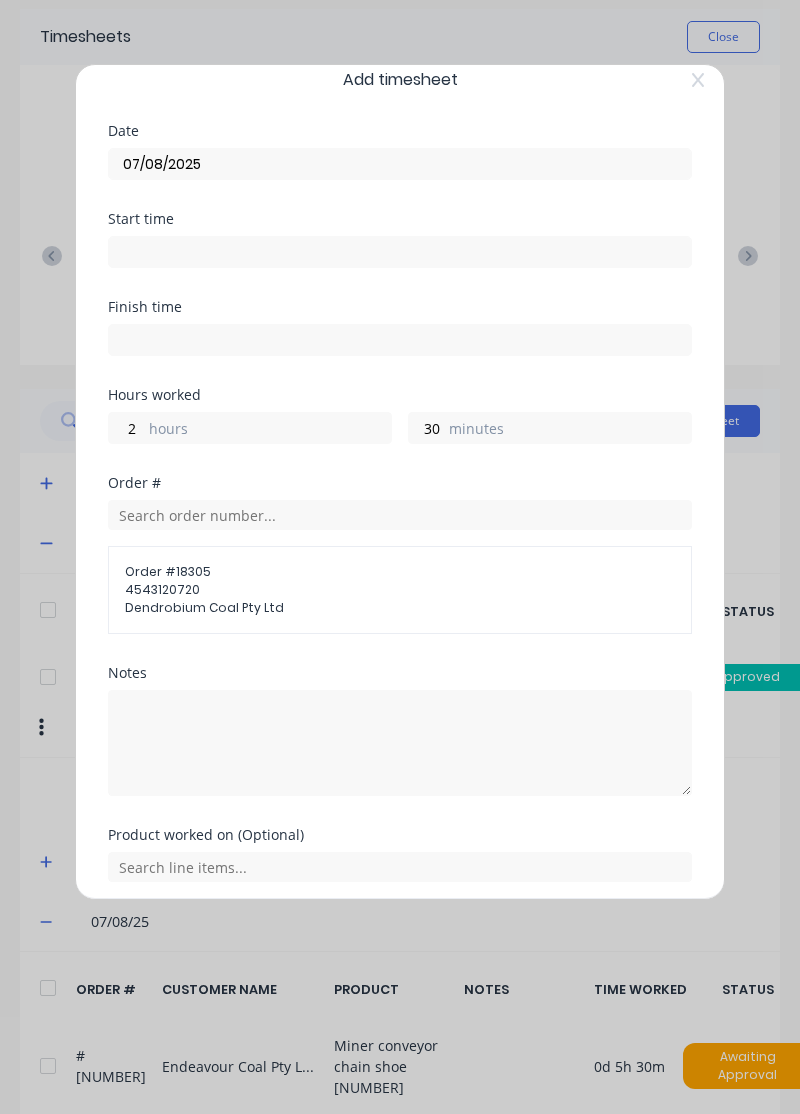 scroll, scrollTop: 92, scrollLeft: 0, axis: vertical 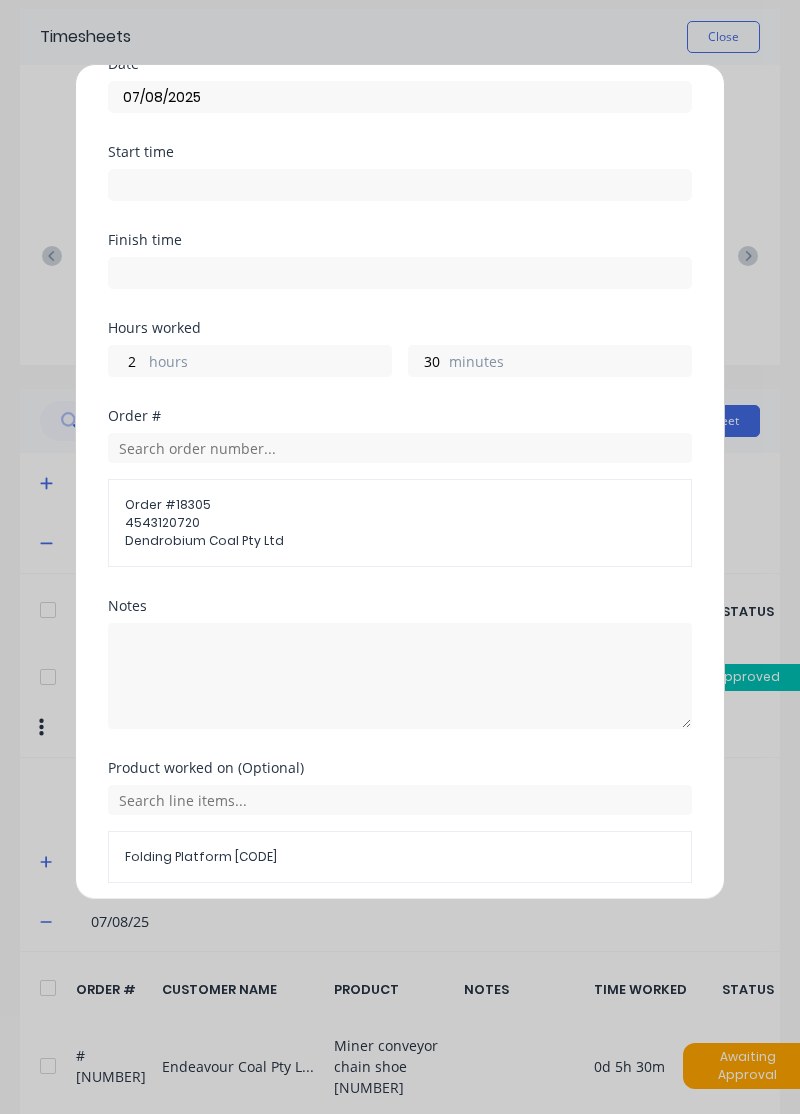 click on "Add manual time entry" at bounding box center [352, 931] 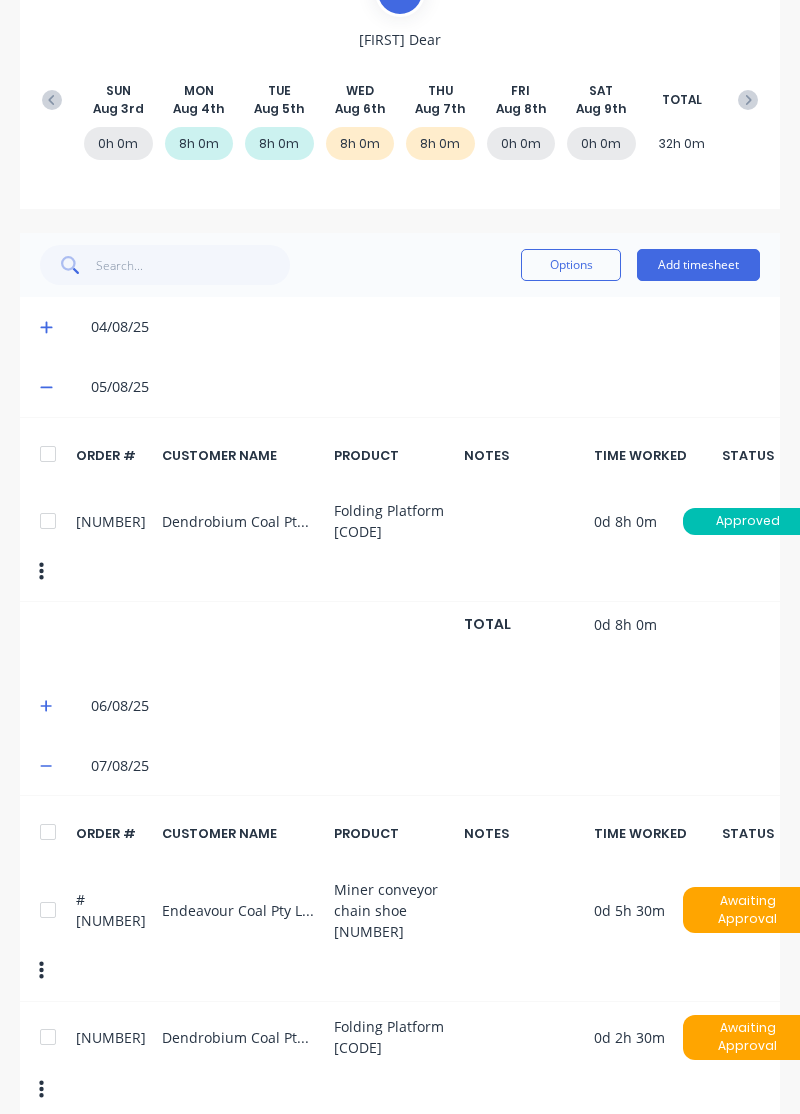 scroll, scrollTop: 0, scrollLeft: 0, axis: both 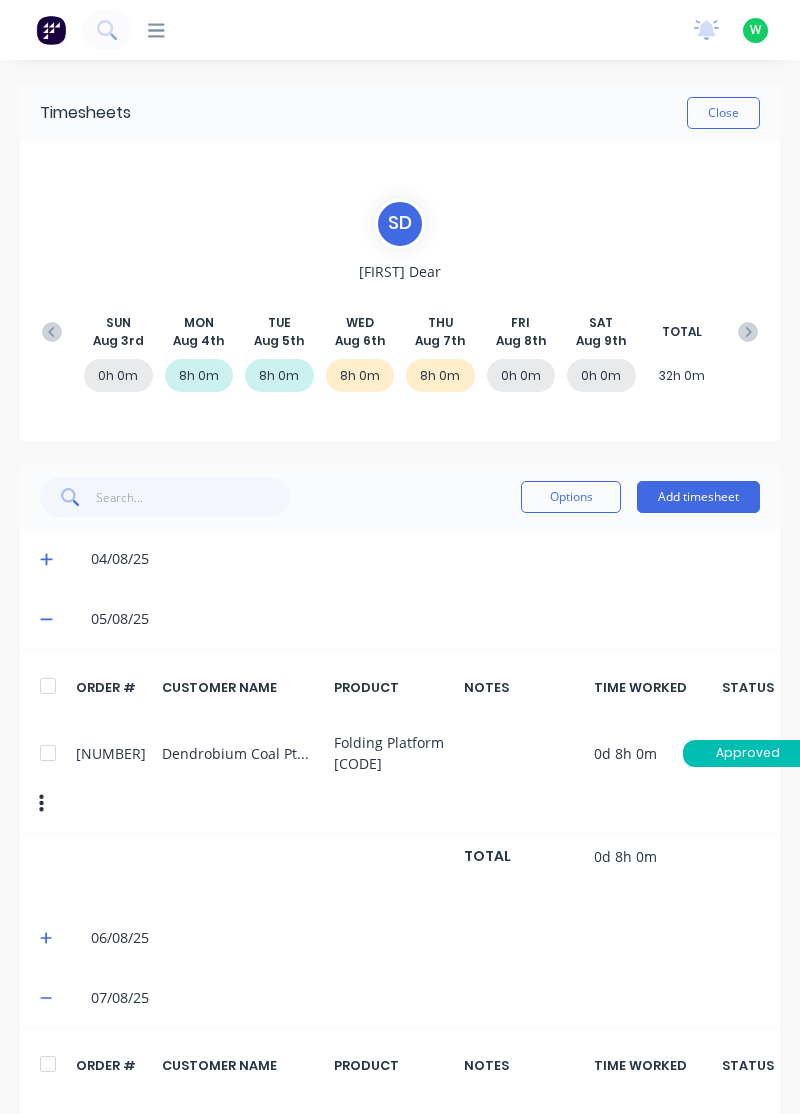 click on "Close" at bounding box center [723, 113] 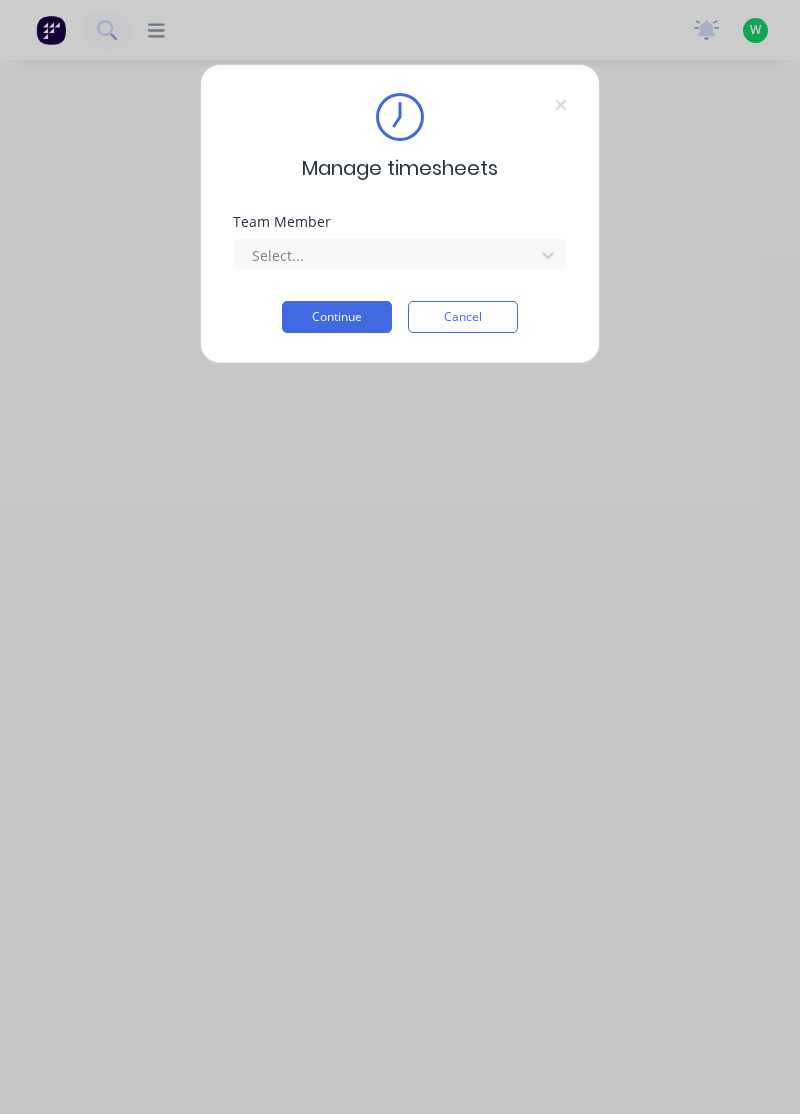 scroll, scrollTop: 0, scrollLeft: 0, axis: both 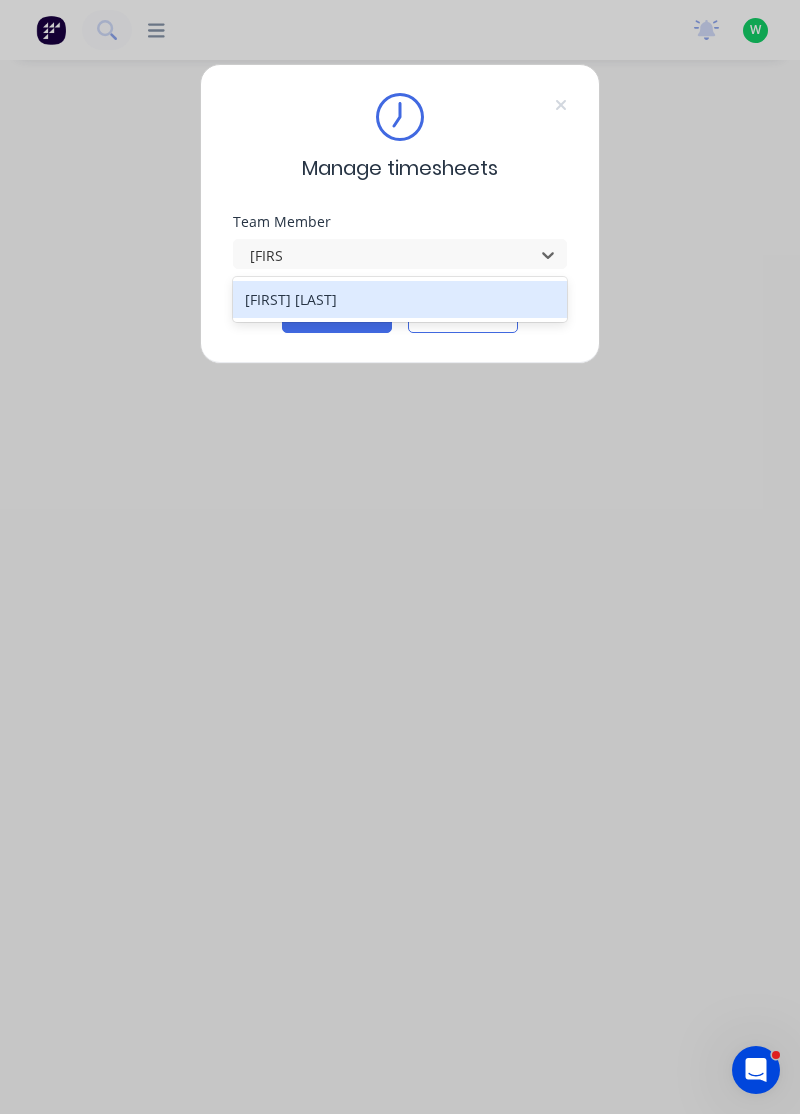 click on "[FIRST] [LAST]" at bounding box center (400, 299) 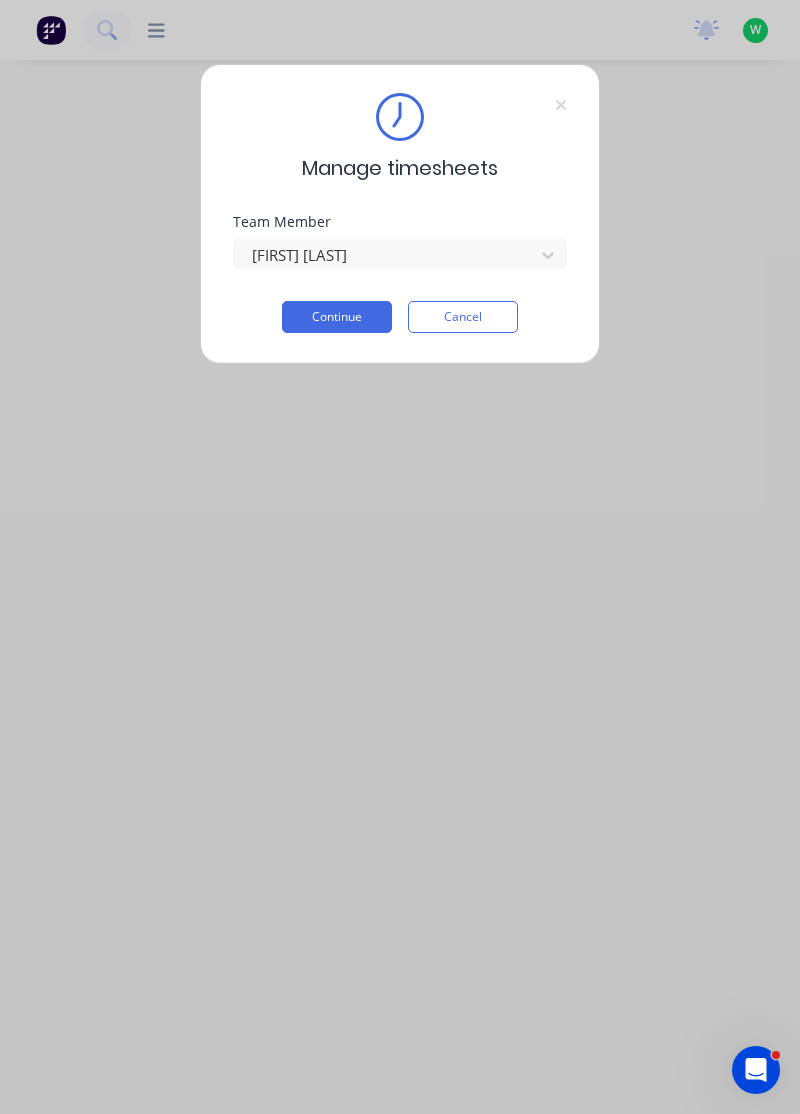 click on "Continue" at bounding box center [337, 317] 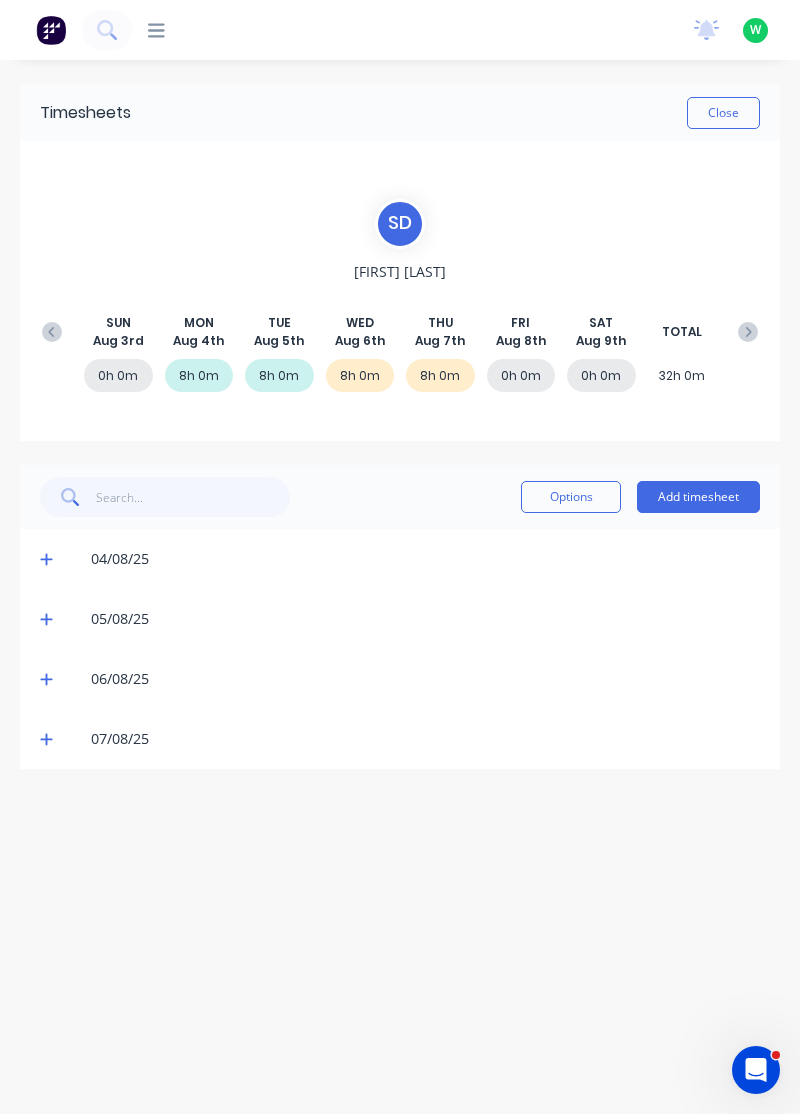 click 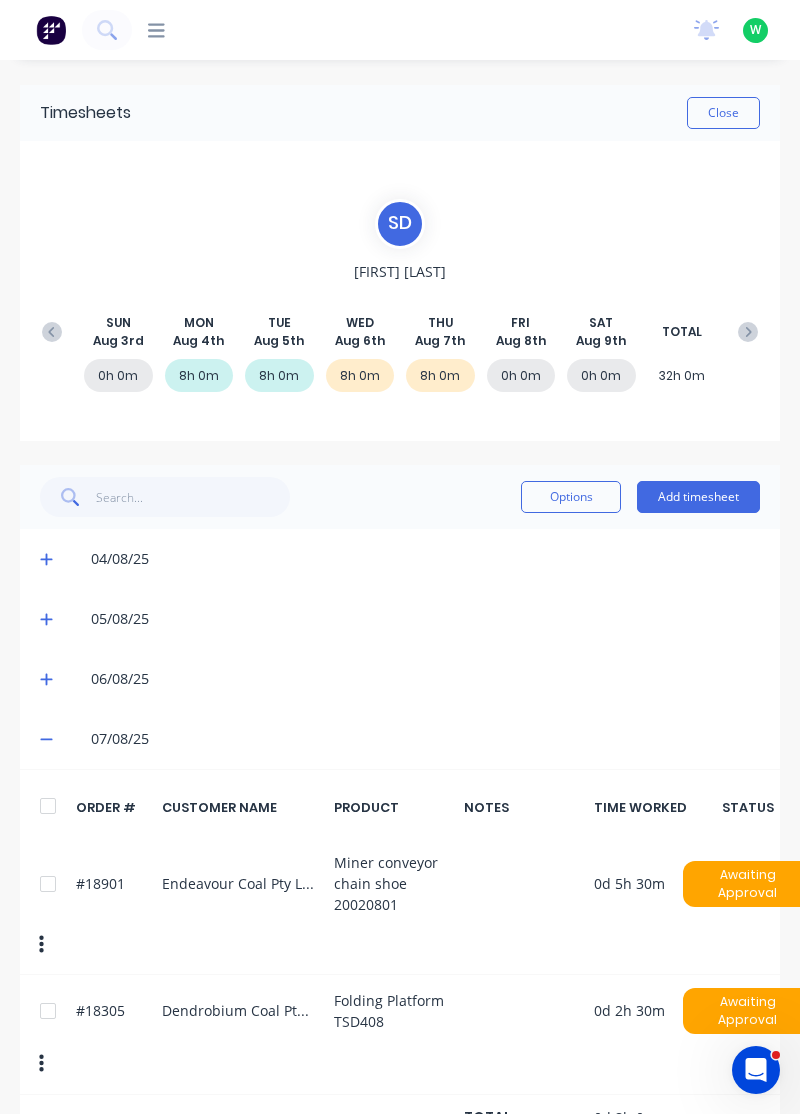 click on "Close" at bounding box center [723, 113] 